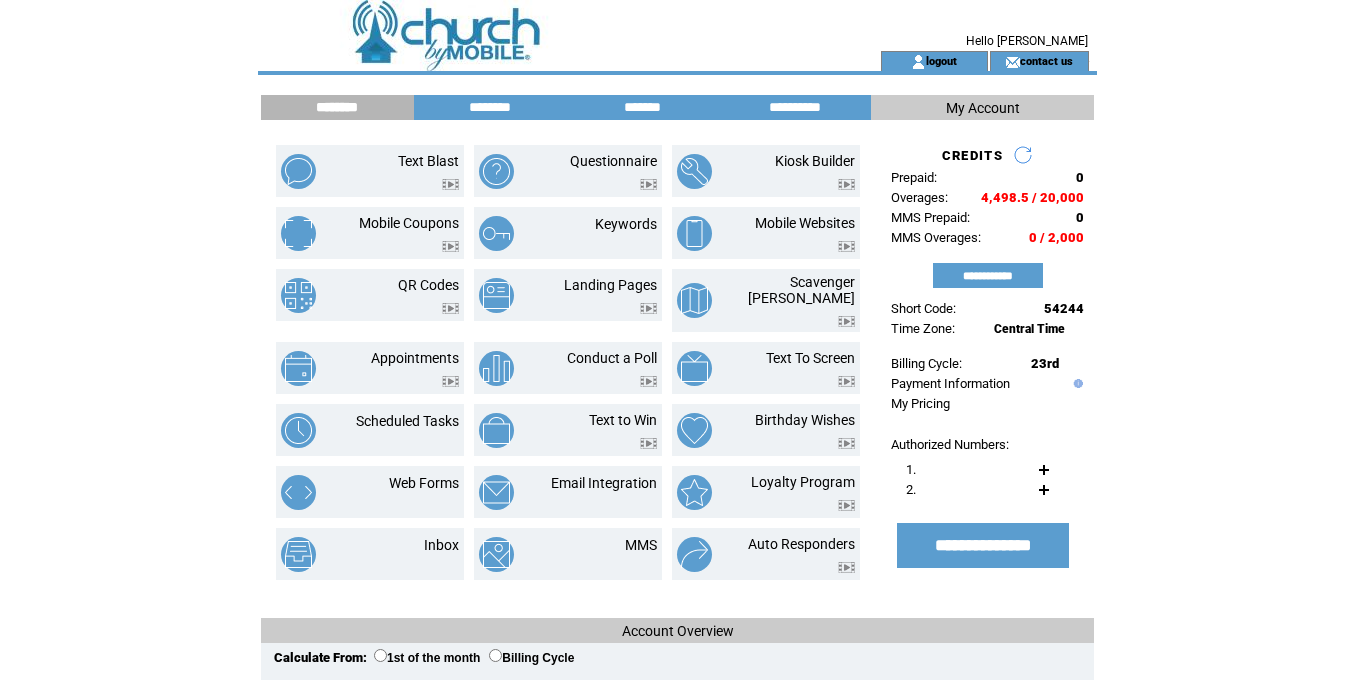 scroll, scrollTop: 0, scrollLeft: 0, axis: both 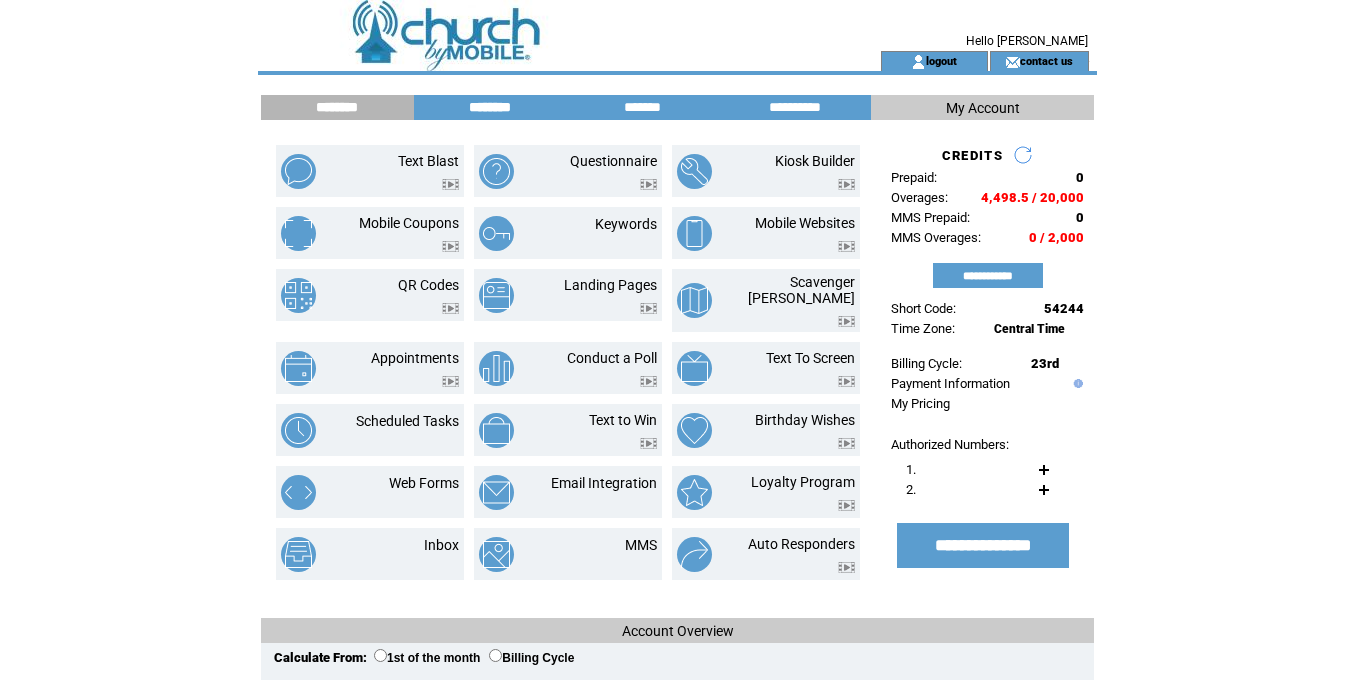 click on "********" at bounding box center [490, 107] 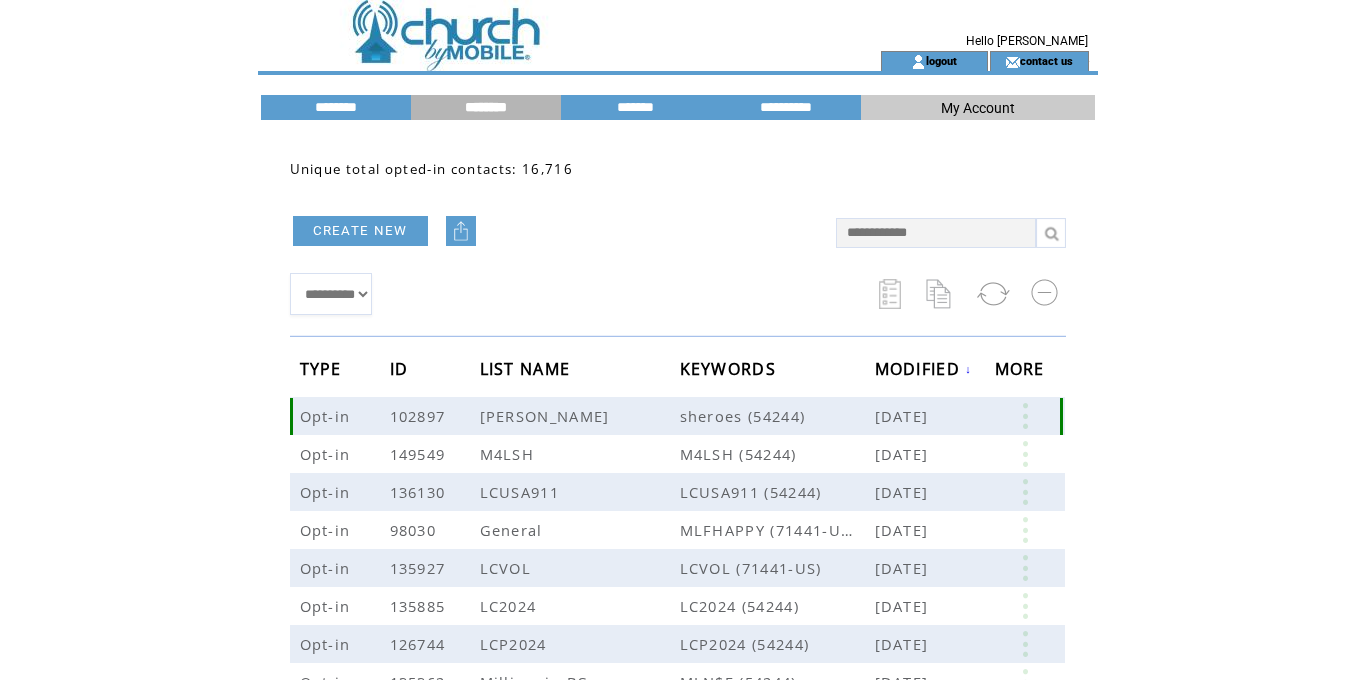 click at bounding box center [1025, 416] 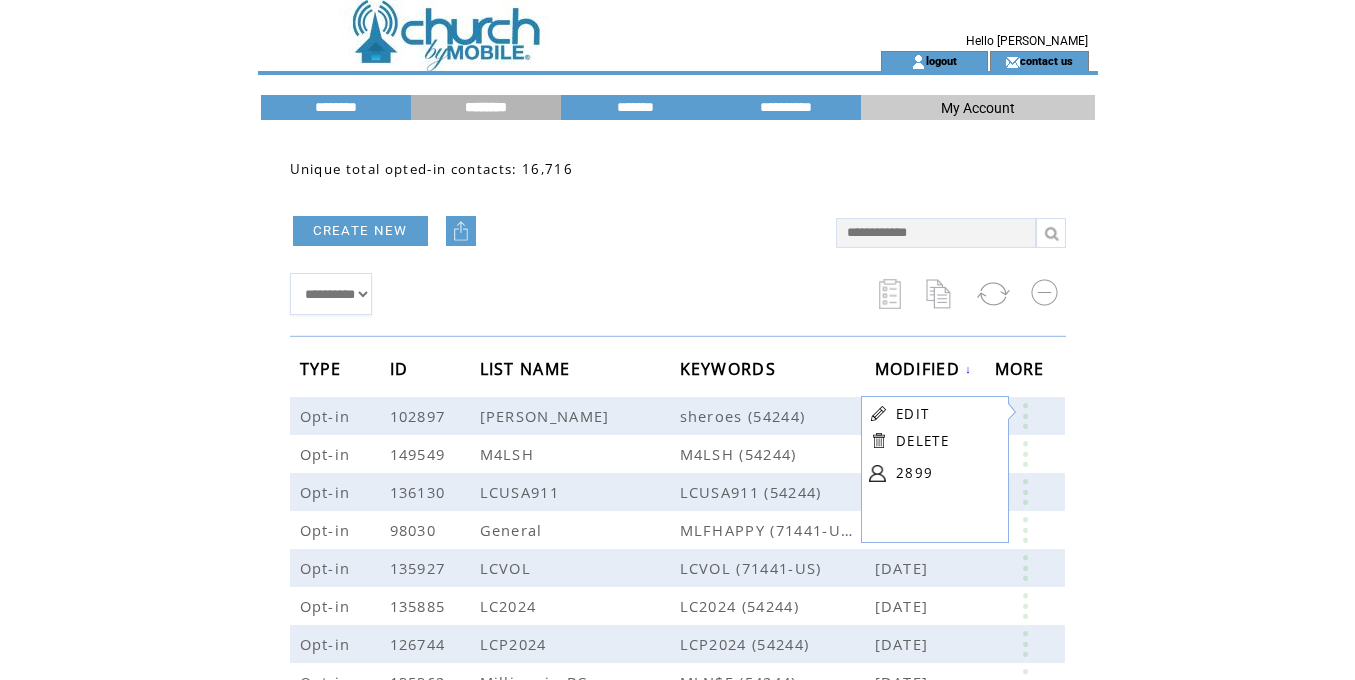 click on "**********" 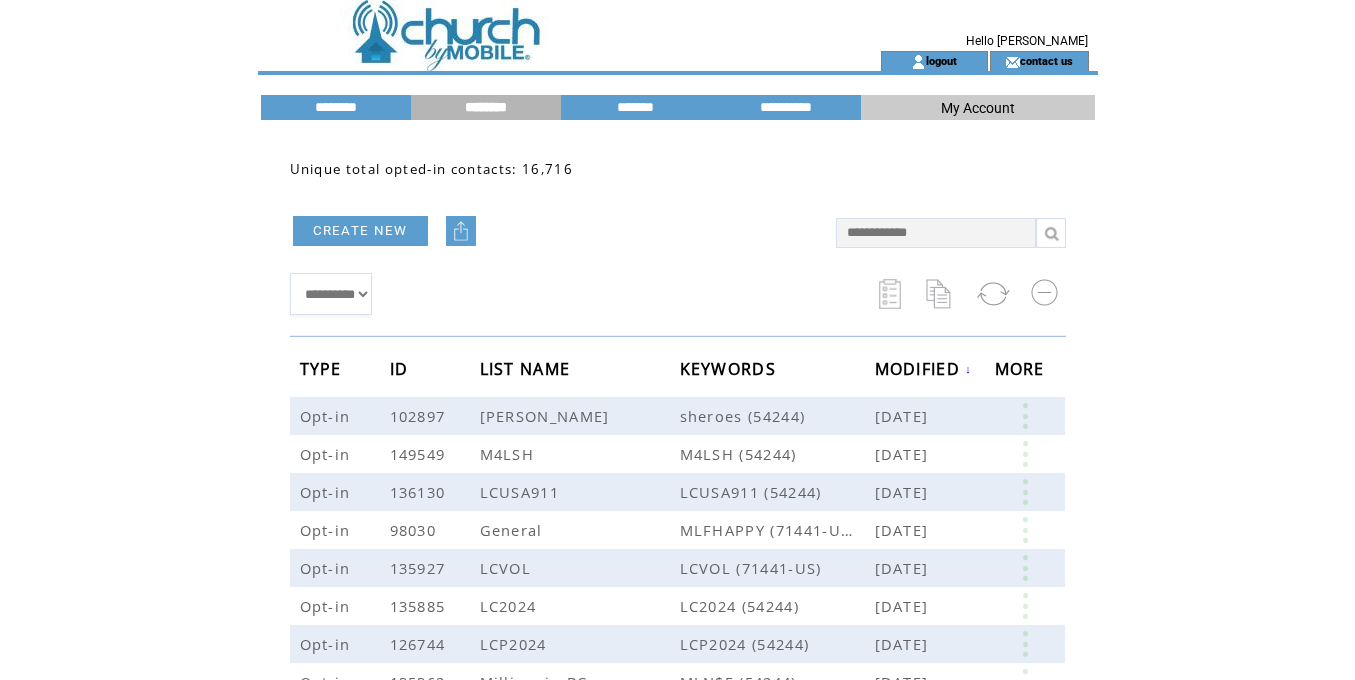 click on "********" at bounding box center [336, 107] 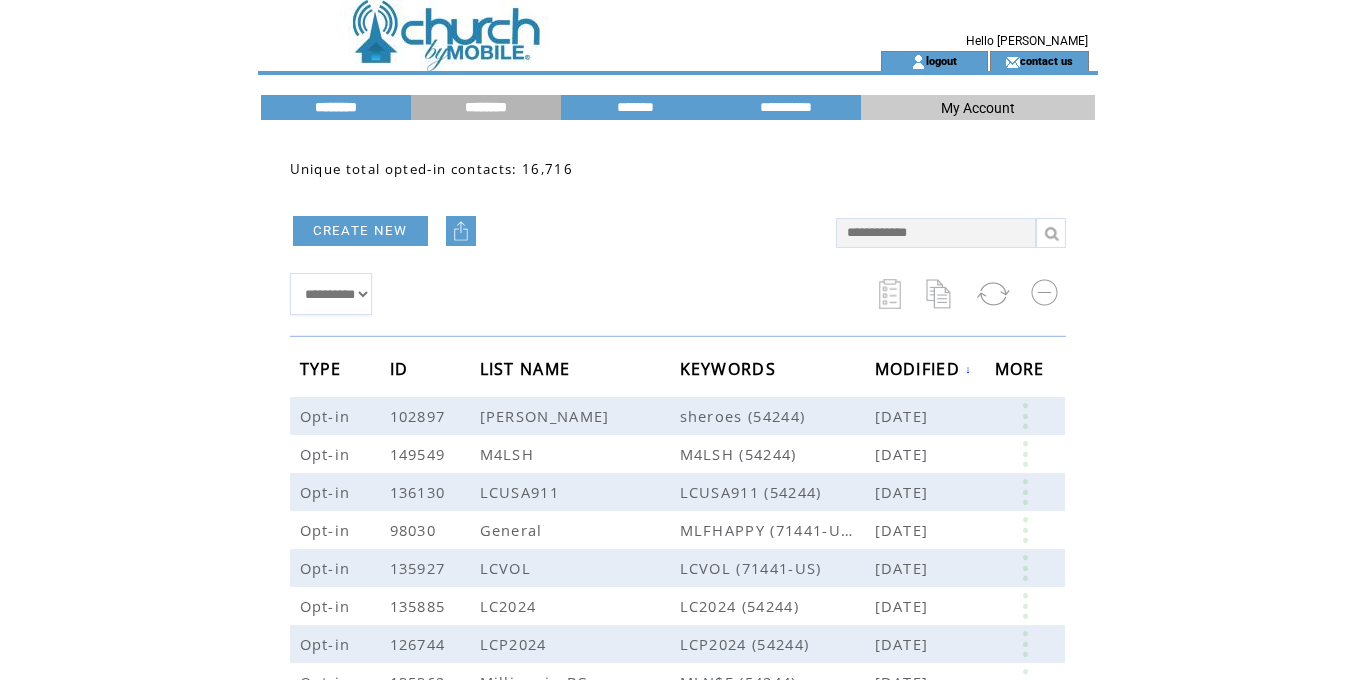 click on "********" at bounding box center (336, 107) 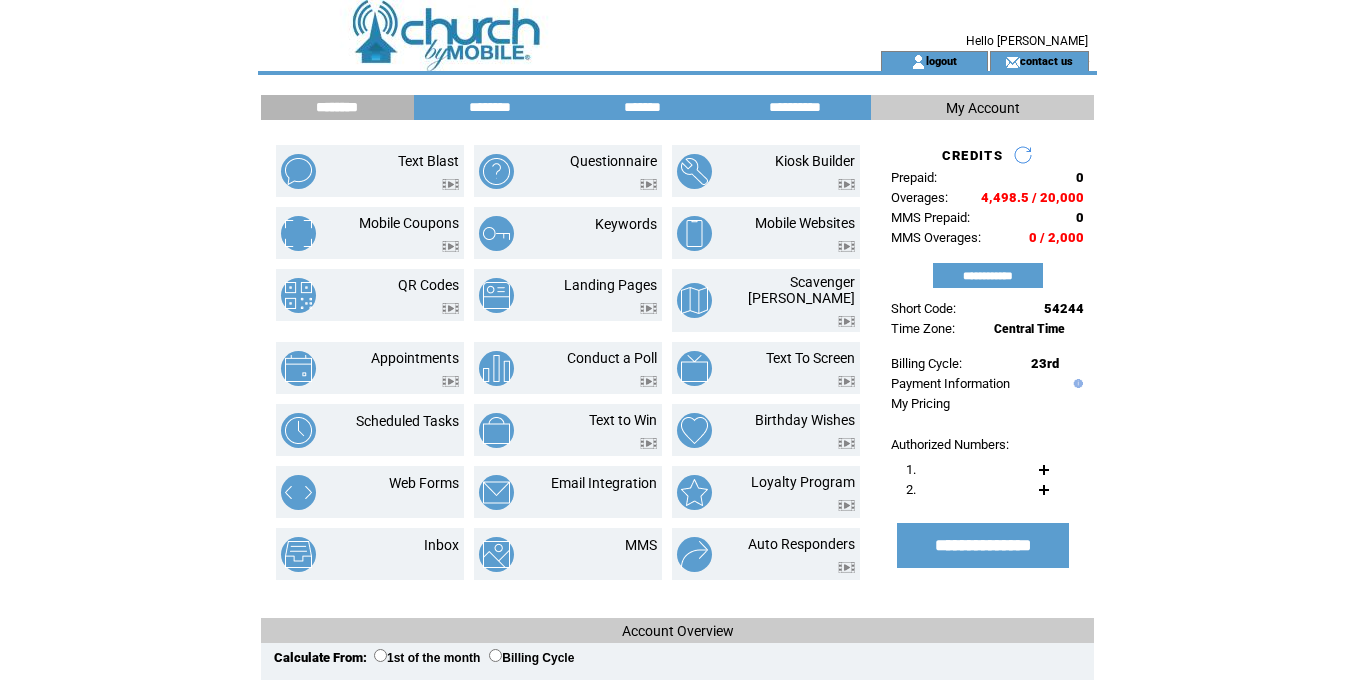 click on "********" at bounding box center (490, 107) 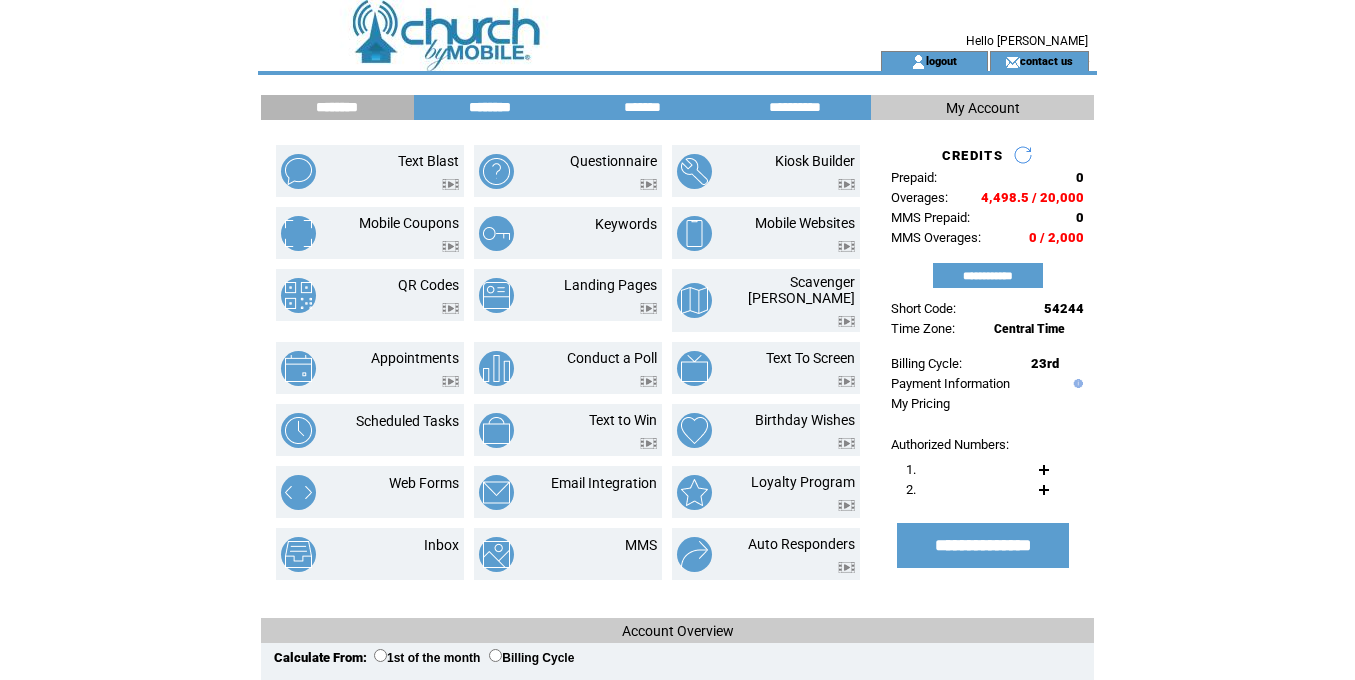 click on "********" at bounding box center (490, 107) 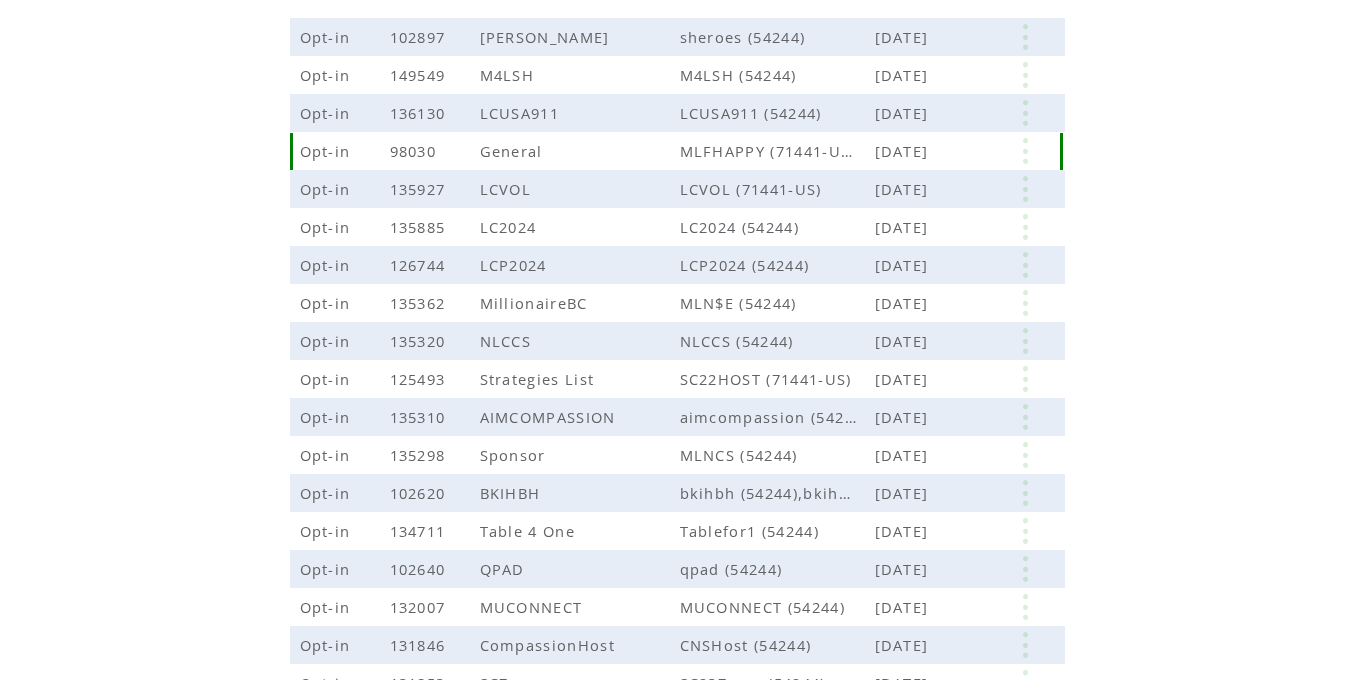 scroll, scrollTop: 385, scrollLeft: 0, axis: vertical 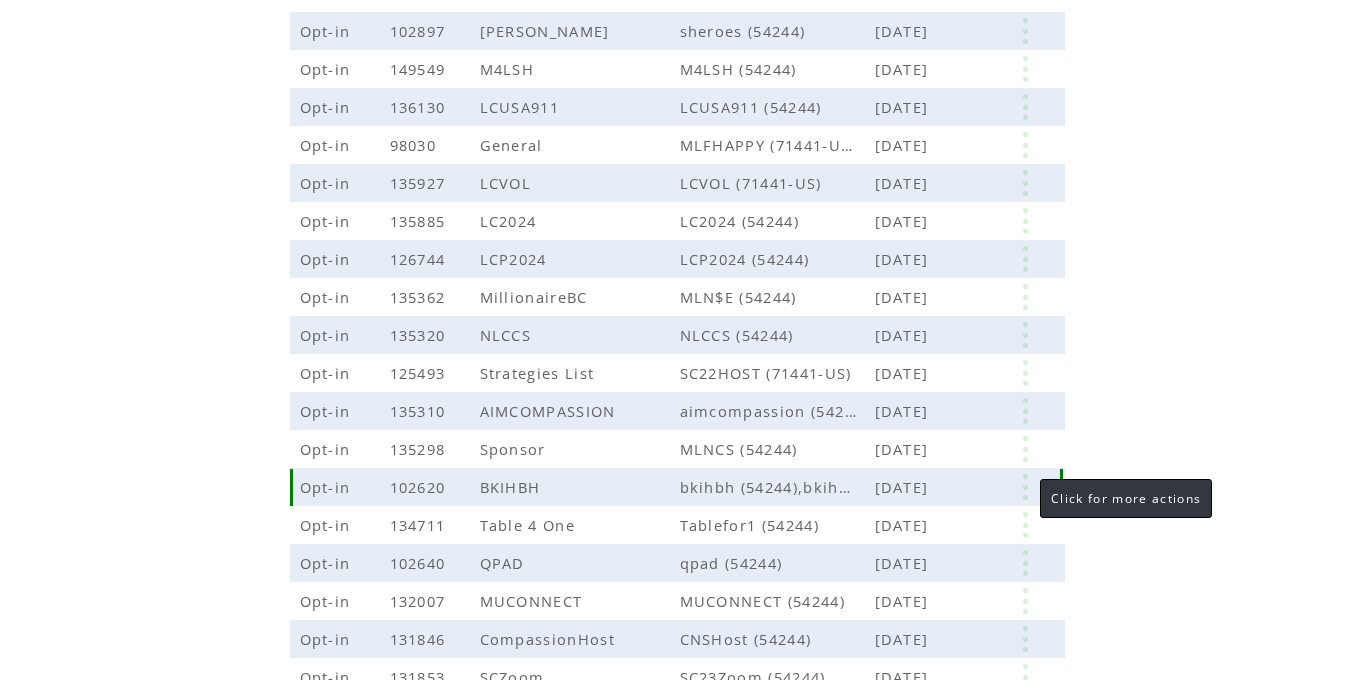 click at bounding box center [1025, 487] 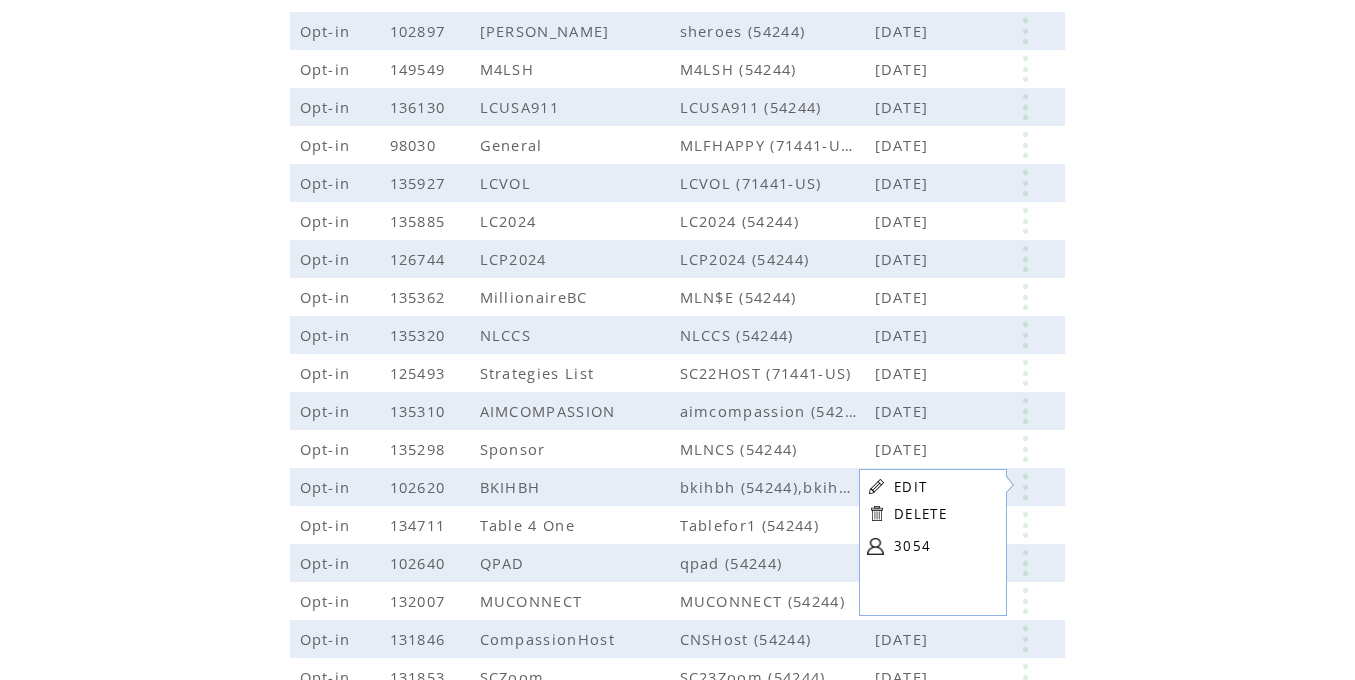 click on "**********" at bounding box center [678, 340] 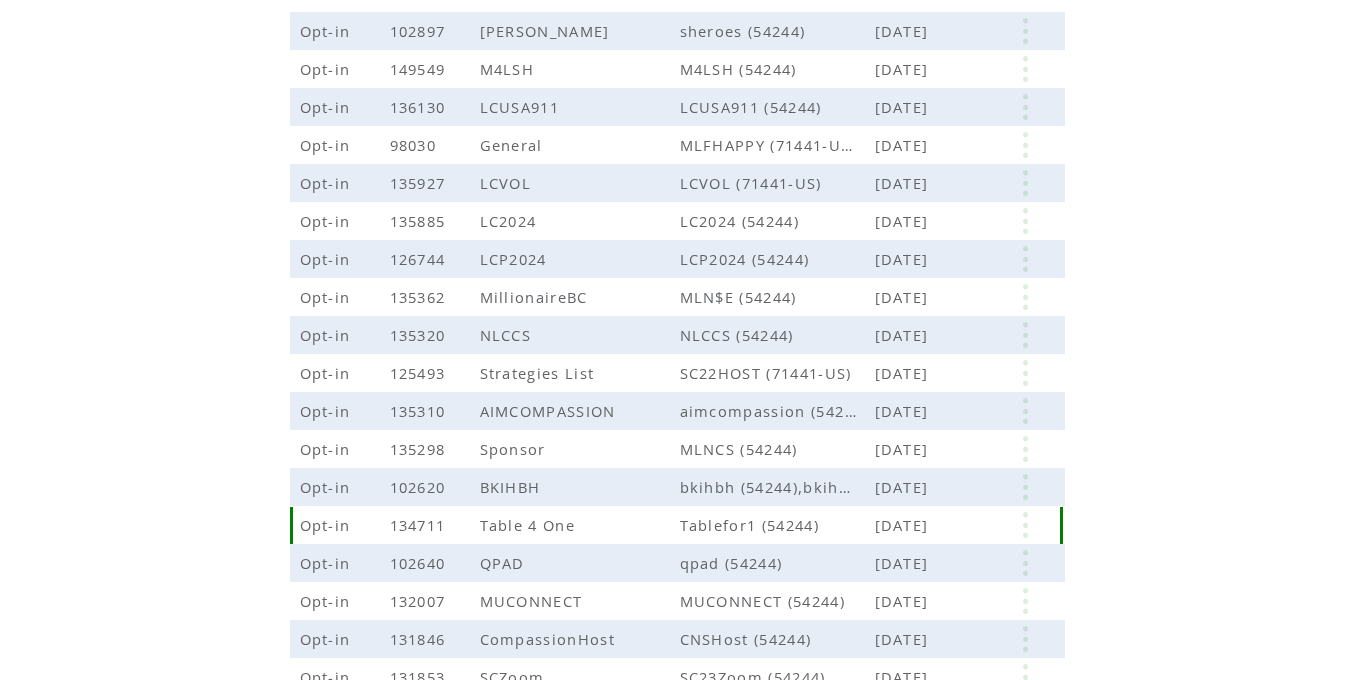click at bounding box center [1025, 525] 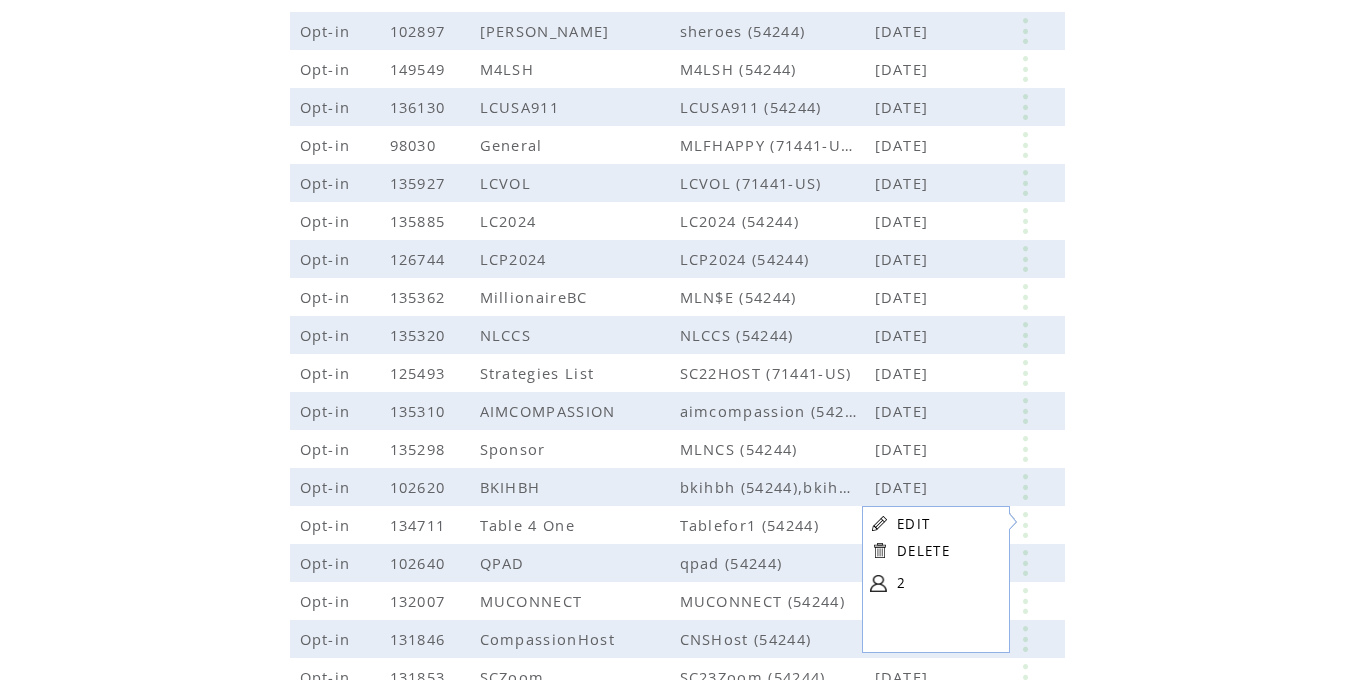 click on "**********" 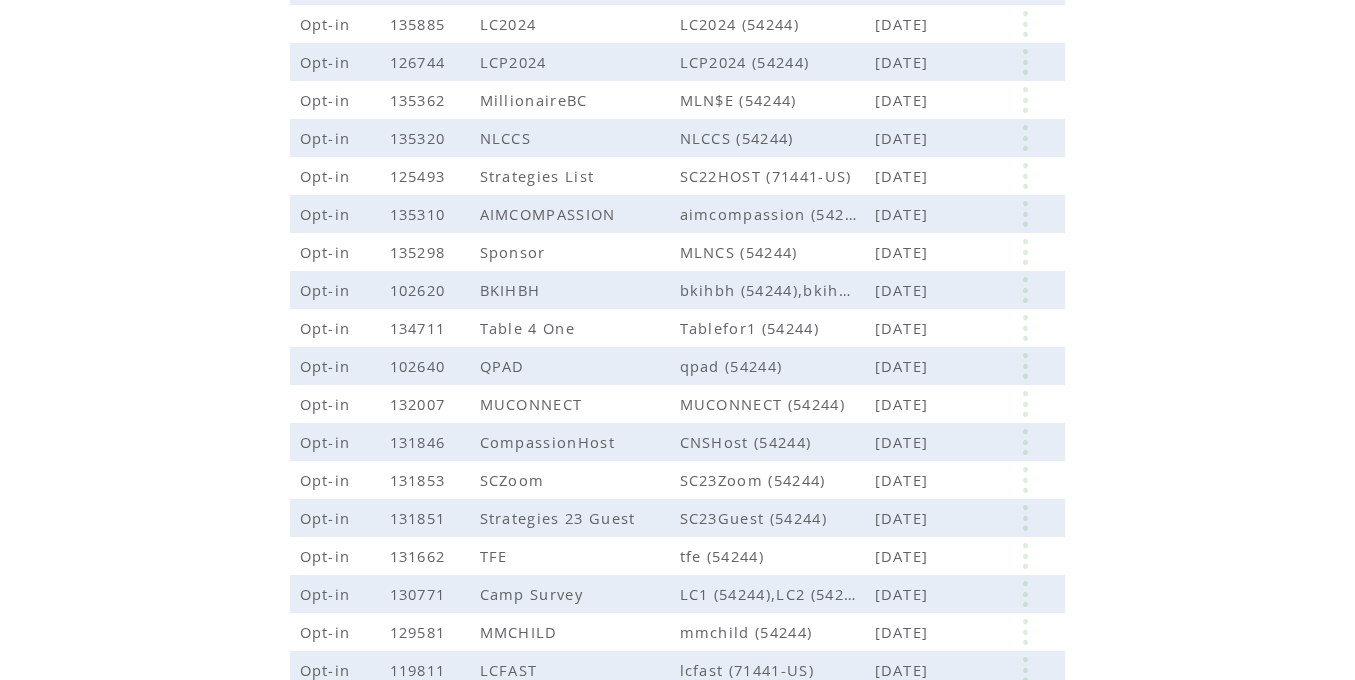 scroll, scrollTop: 587, scrollLeft: 0, axis: vertical 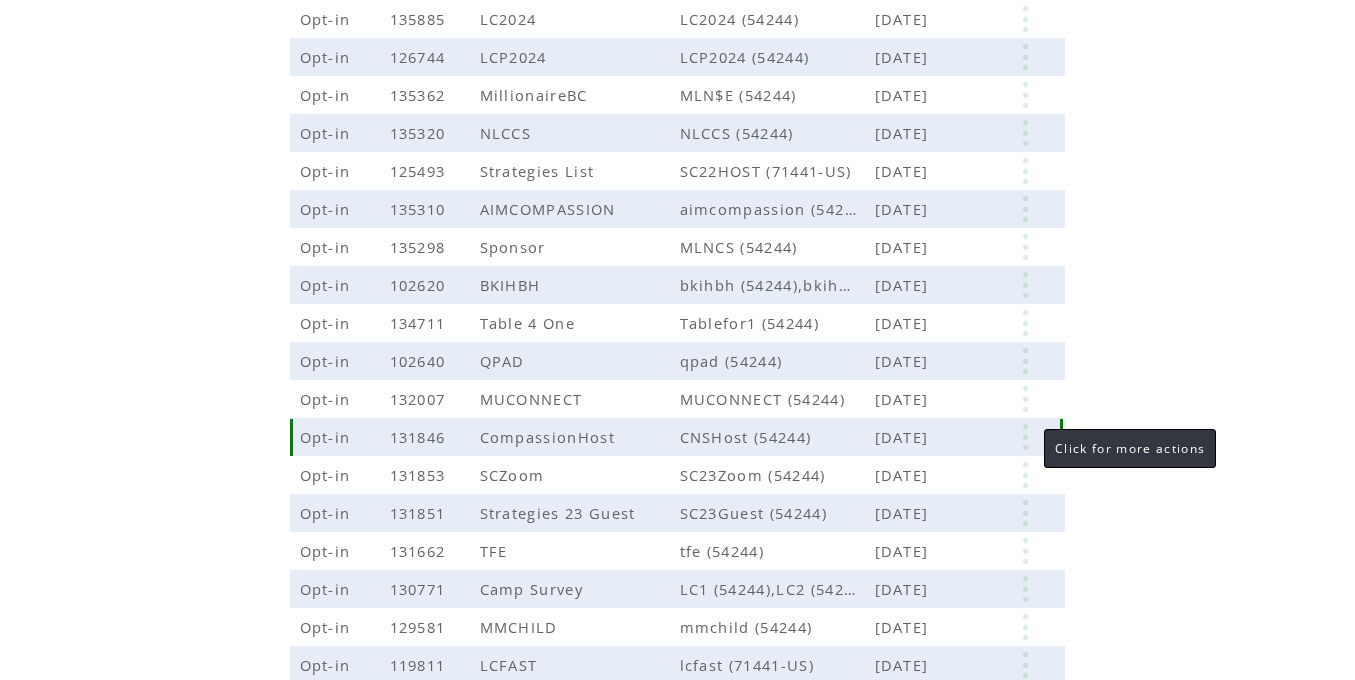 click at bounding box center [1025, 437] 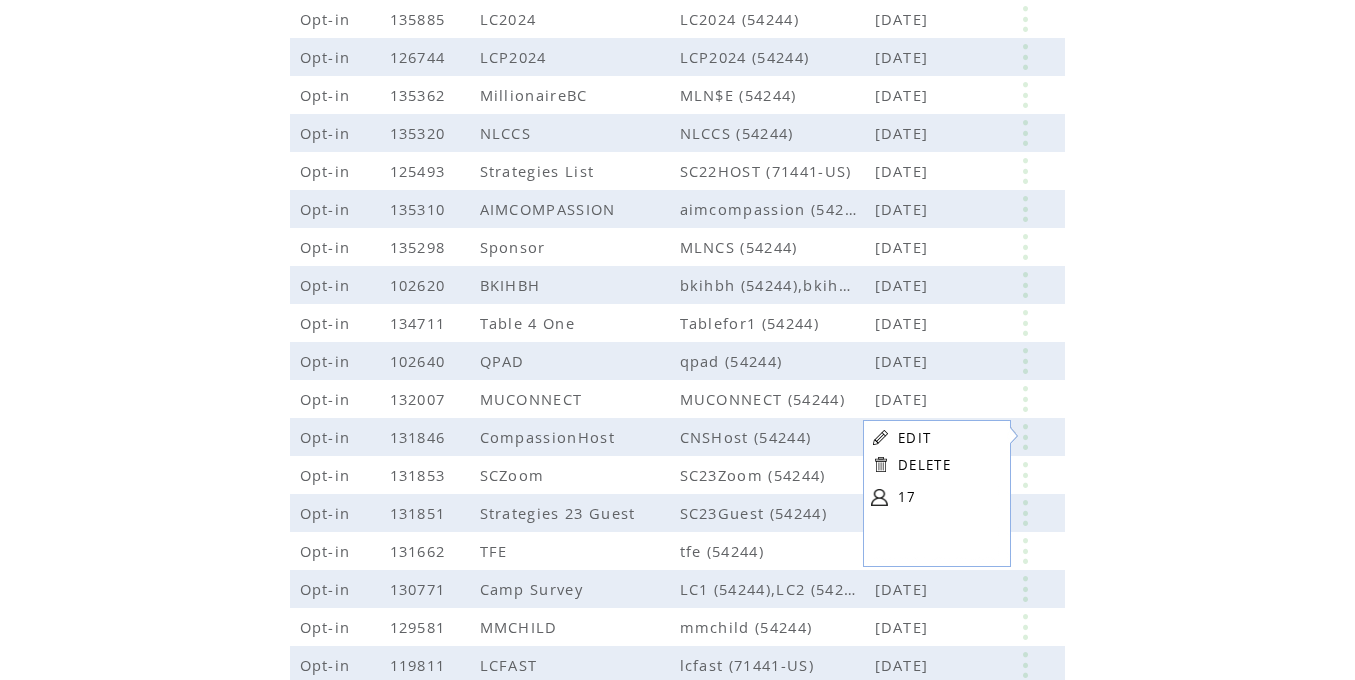 click on "**********" 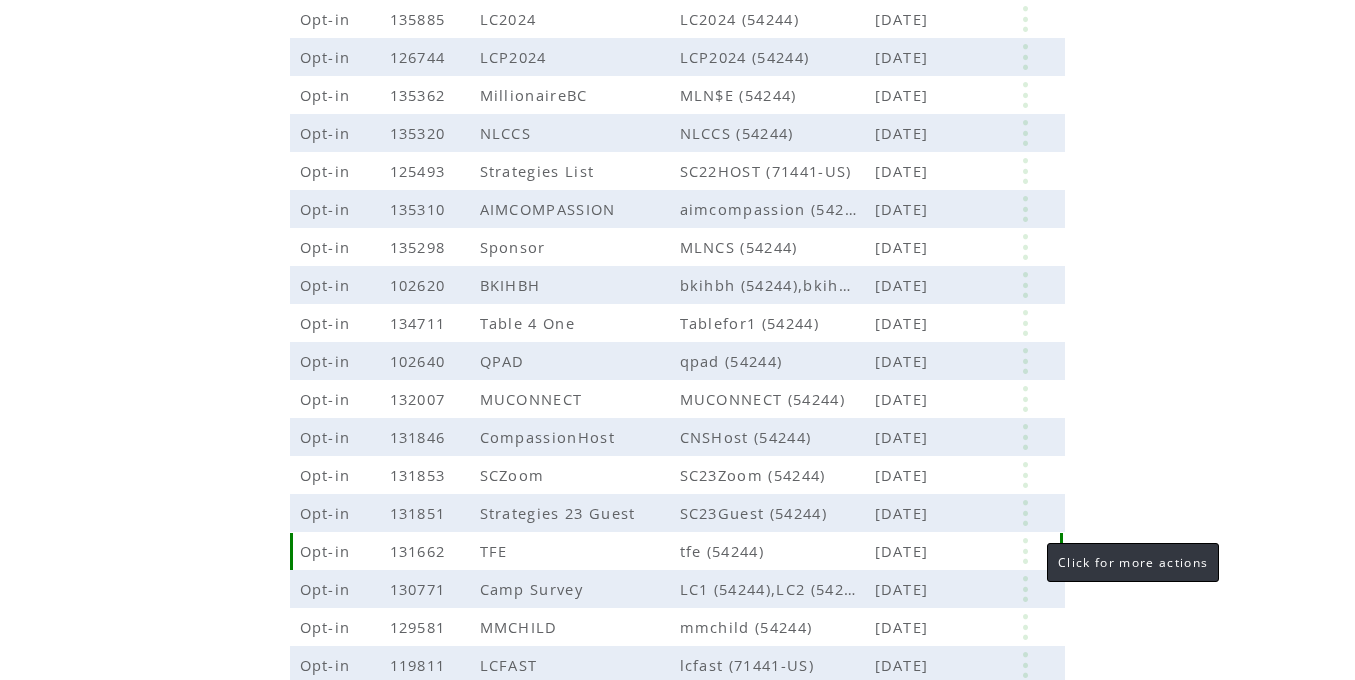 click at bounding box center [1025, 551] 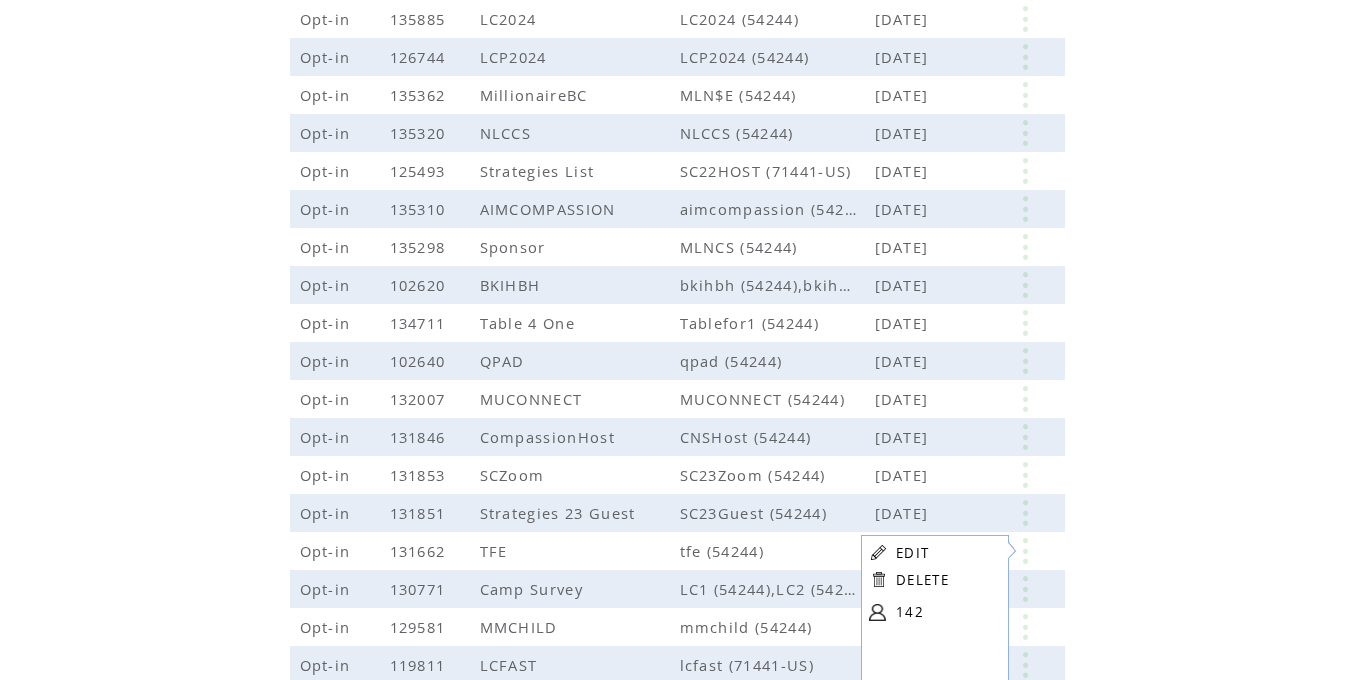 click on "**********" 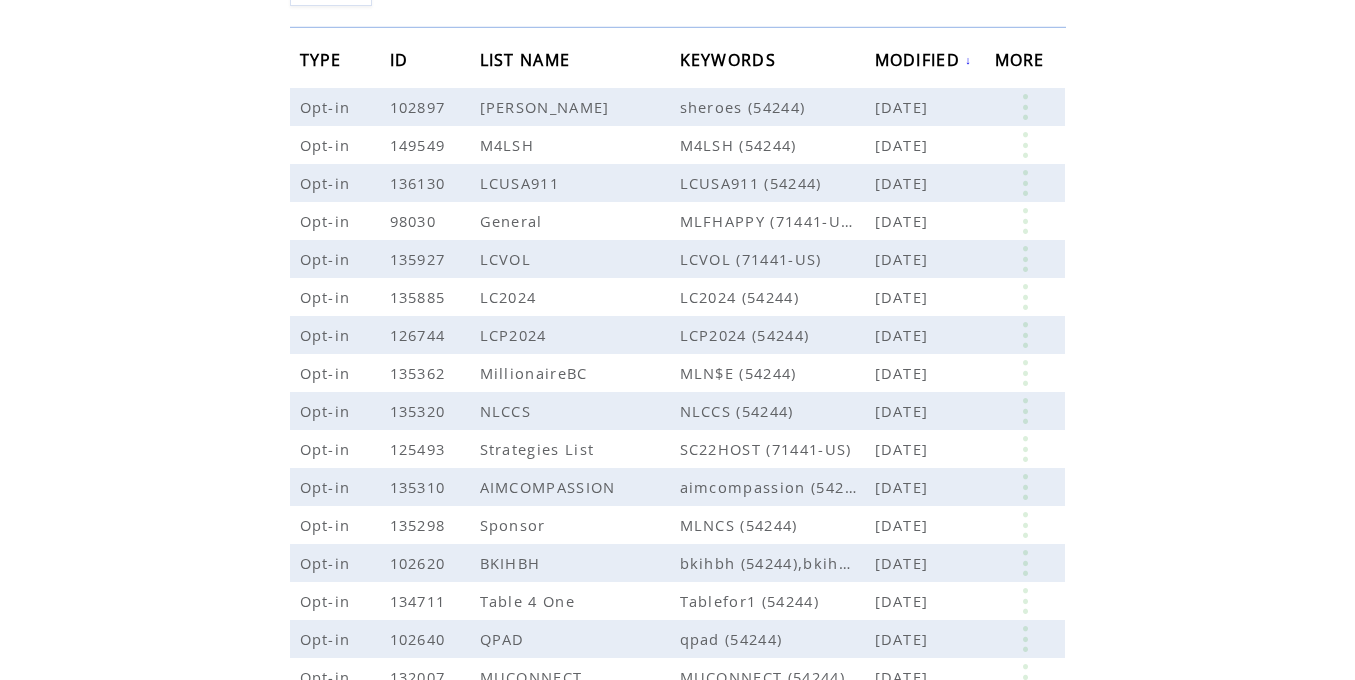 scroll, scrollTop: 0, scrollLeft: 0, axis: both 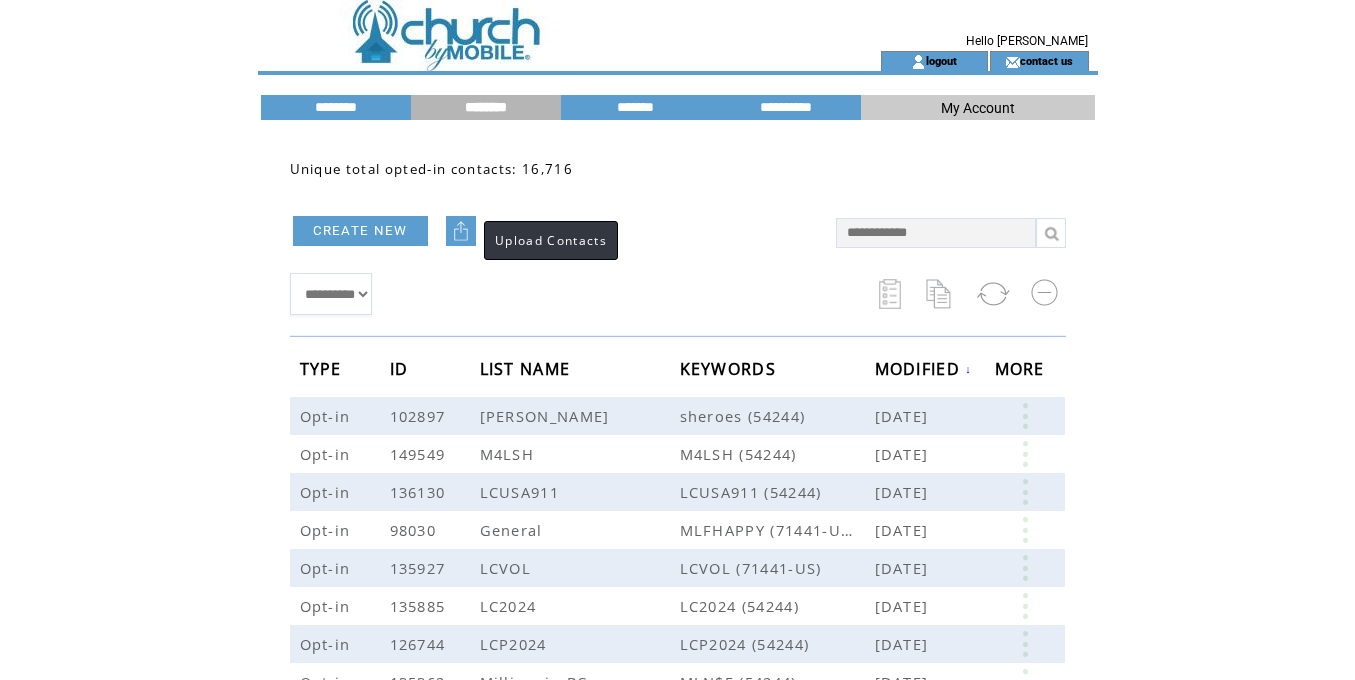 click at bounding box center (461, 231) 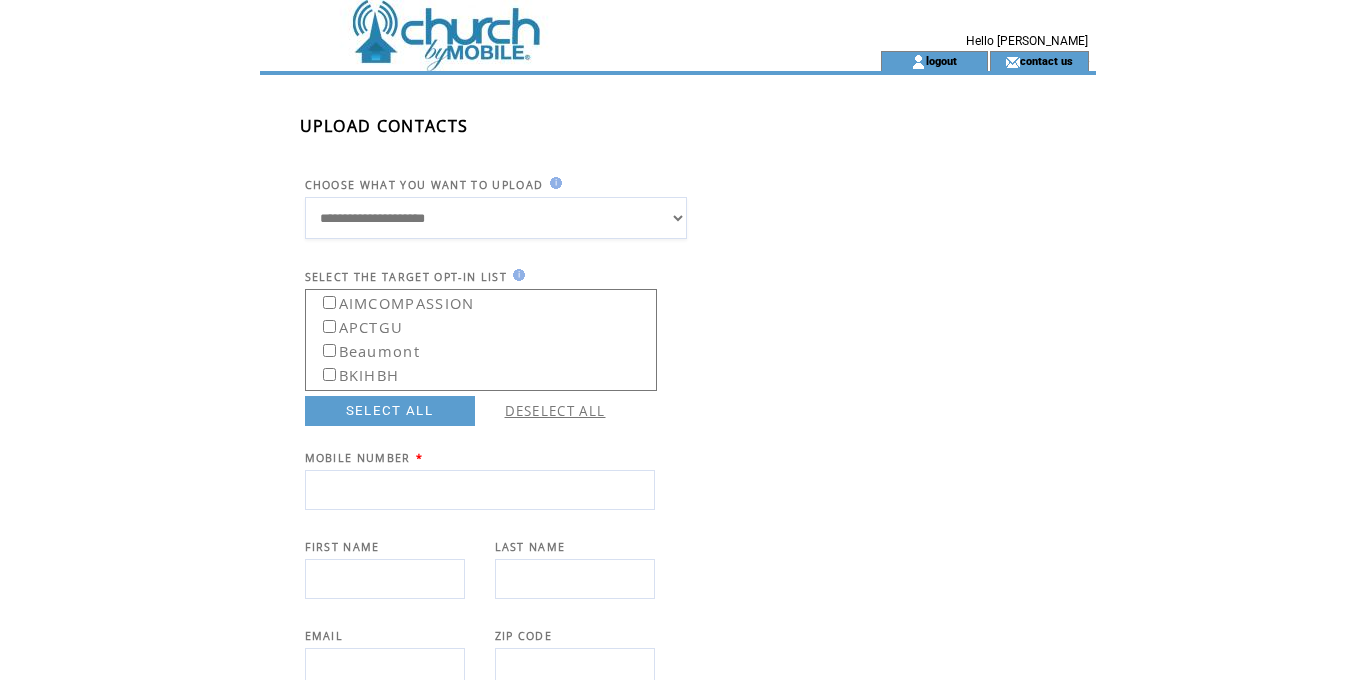 scroll, scrollTop: 0, scrollLeft: 0, axis: both 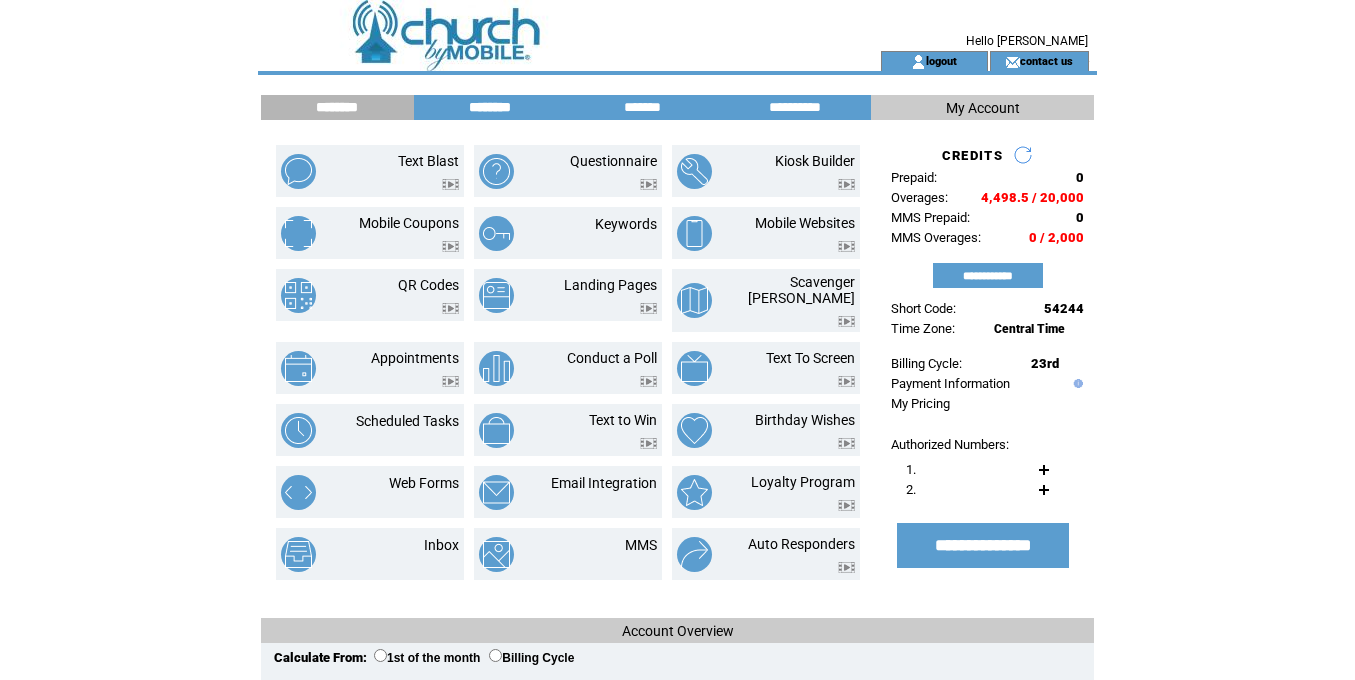 click on "********" at bounding box center (490, 107) 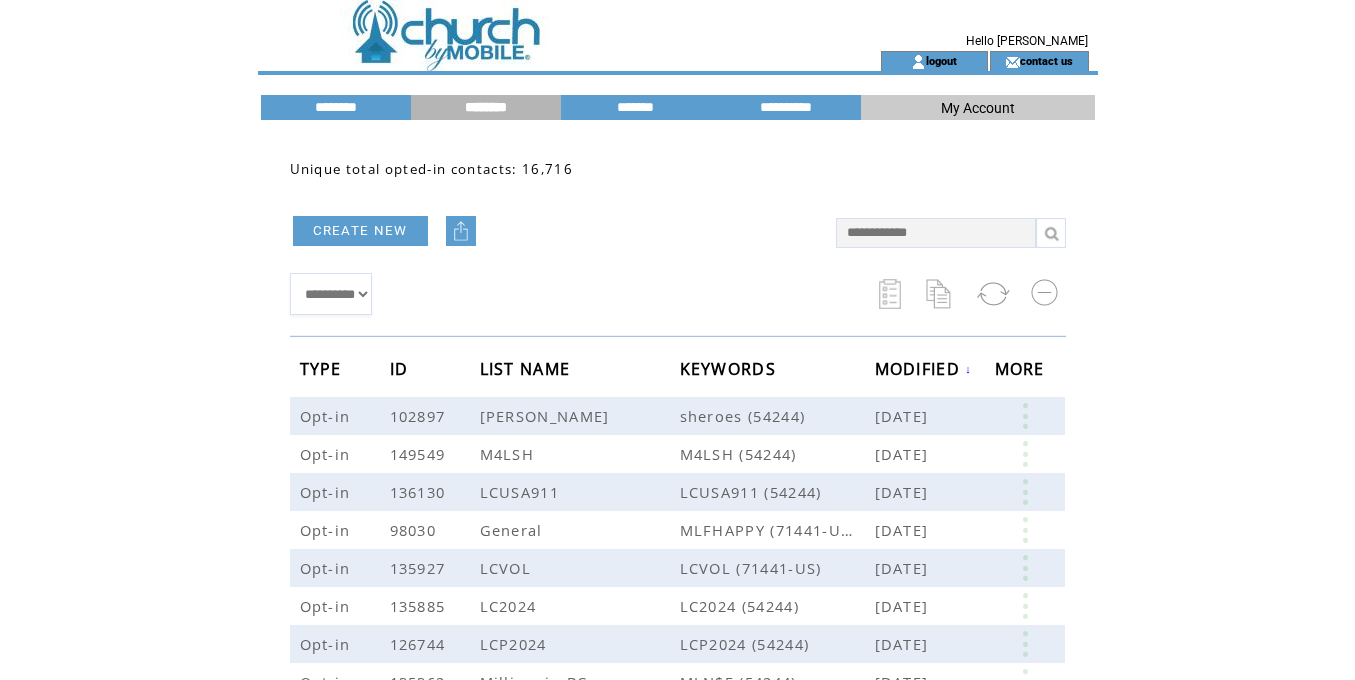 click at bounding box center (941, 294) 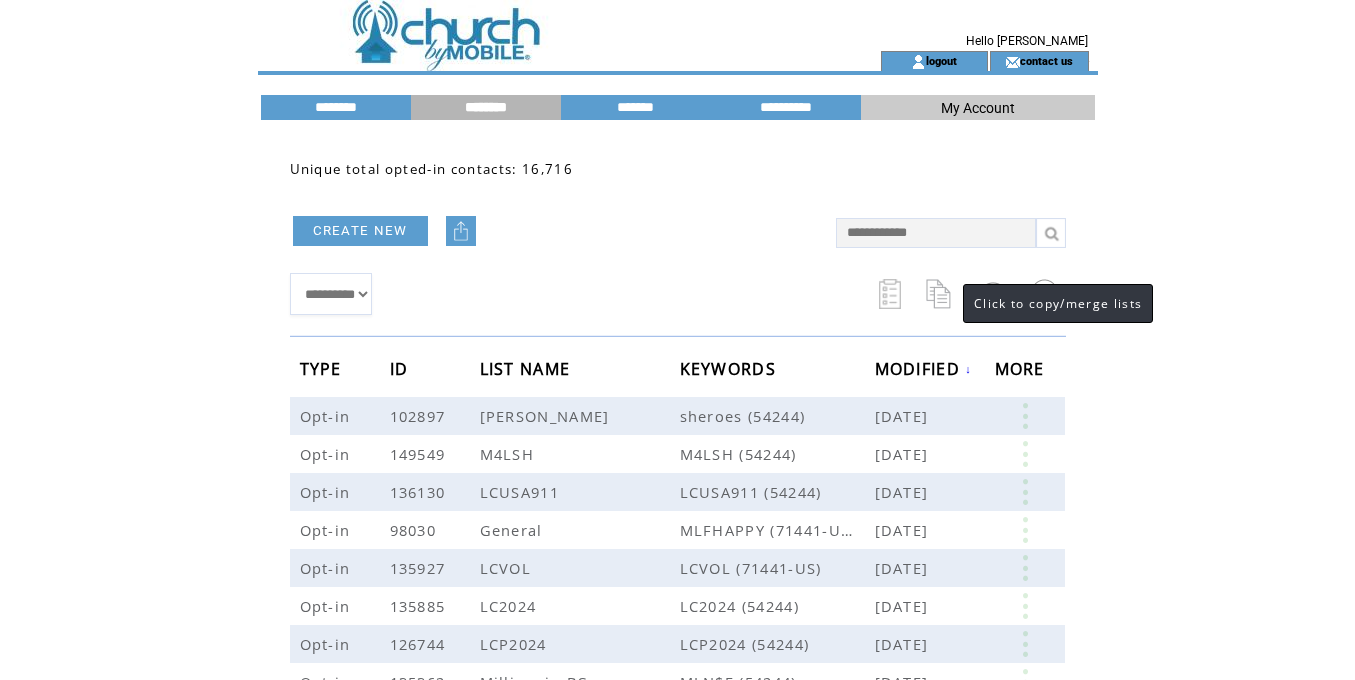 select 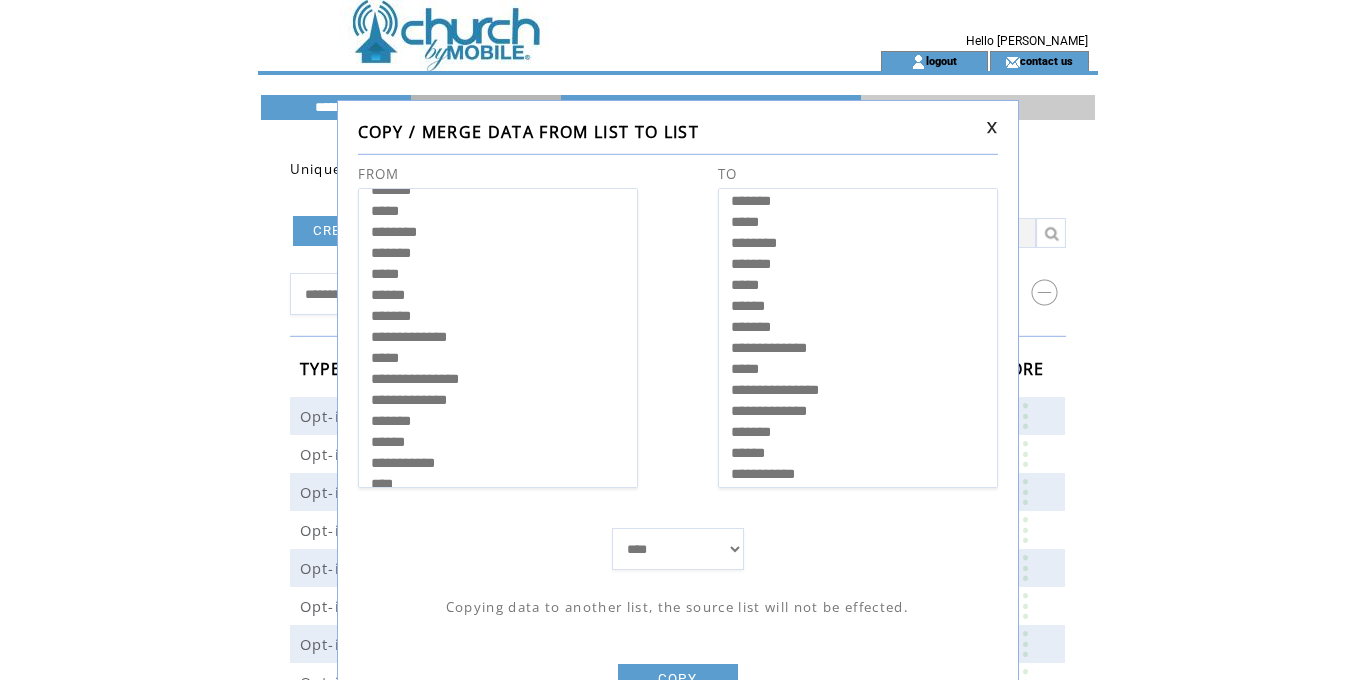 scroll, scrollTop: 18, scrollLeft: 0, axis: vertical 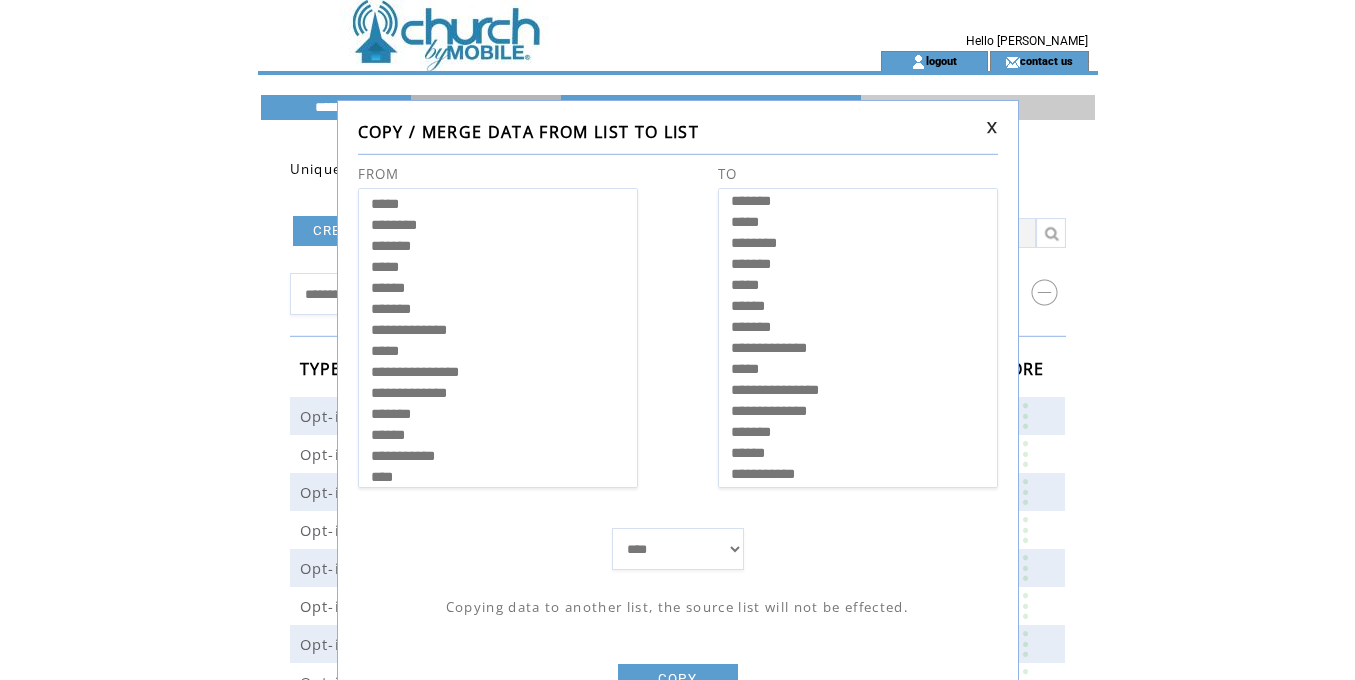 click on "*****" at bounding box center (503, 207) 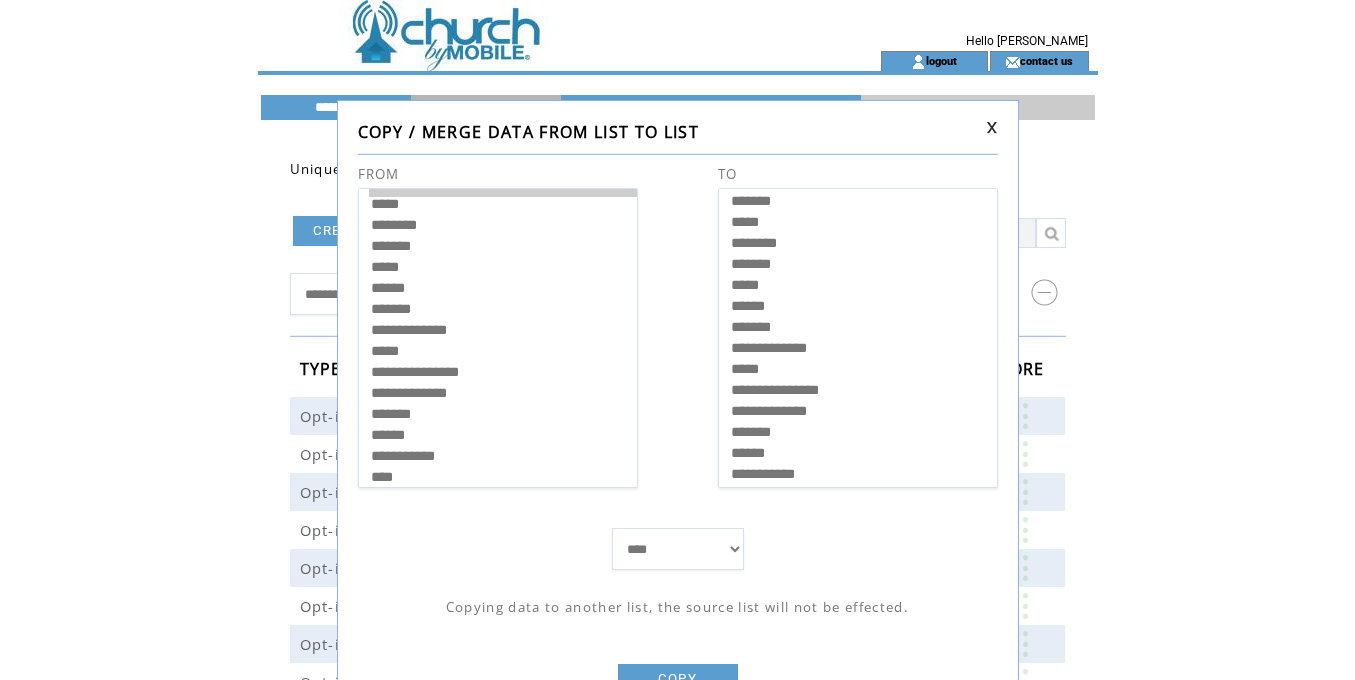 select on "******" 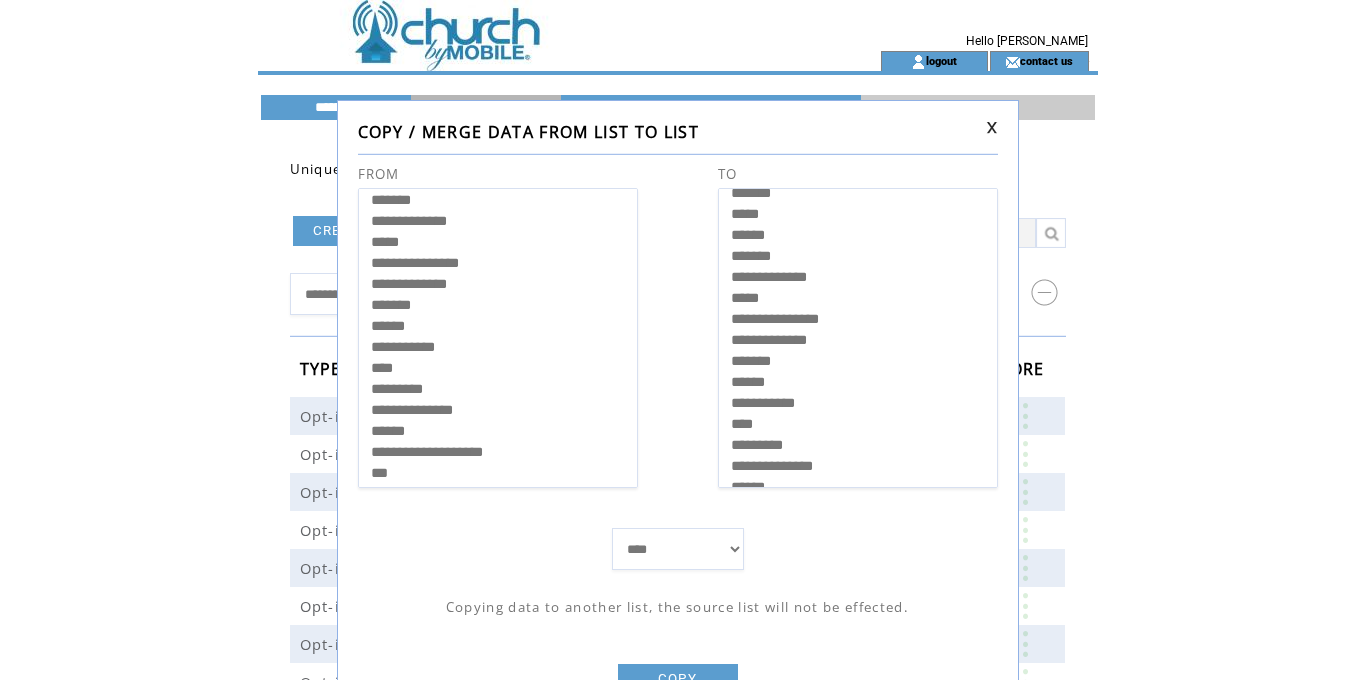 scroll, scrollTop: 0, scrollLeft: 0, axis: both 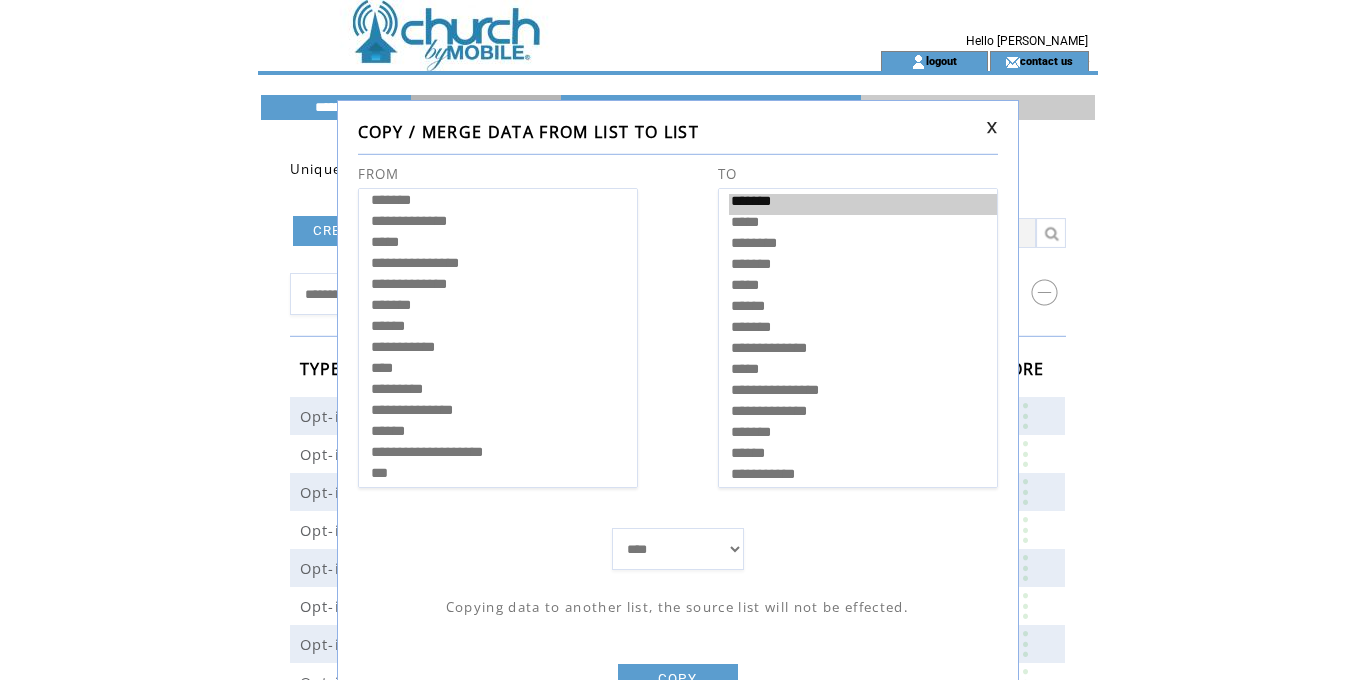 click on "*******" at bounding box center [863, 204] 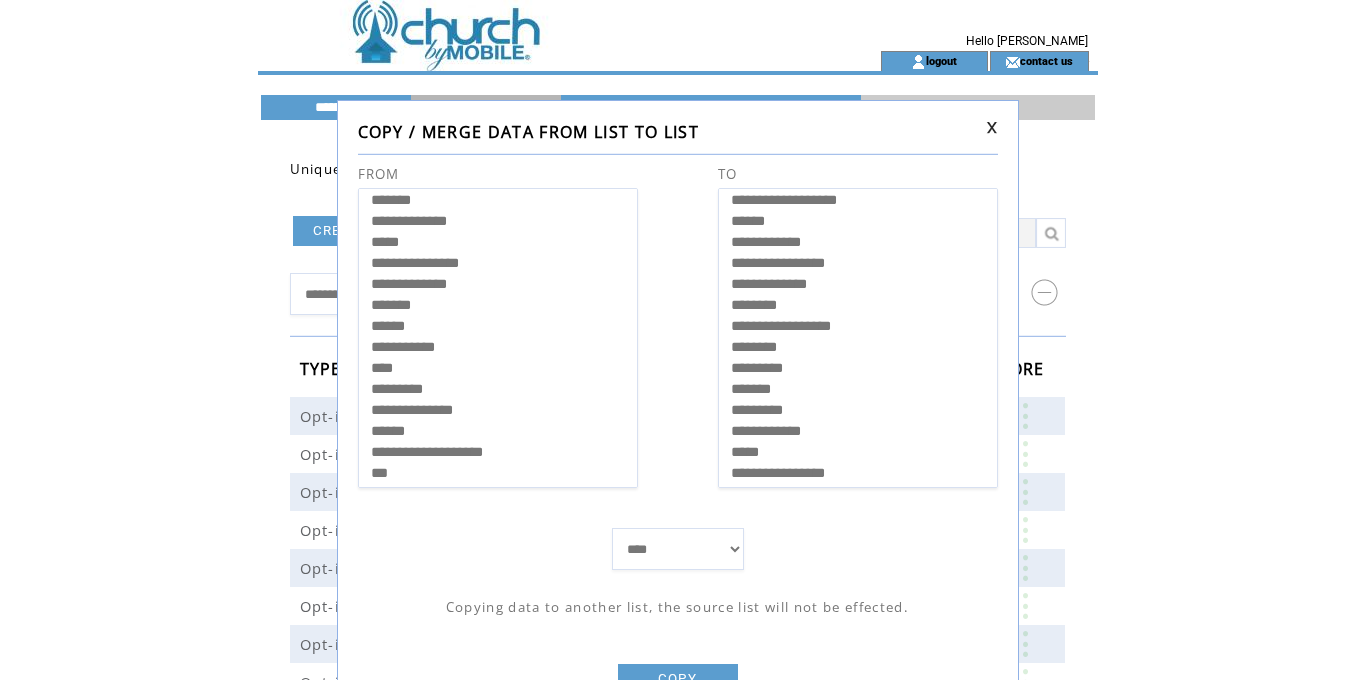 scroll, scrollTop: 26, scrollLeft: 0, axis: vertical 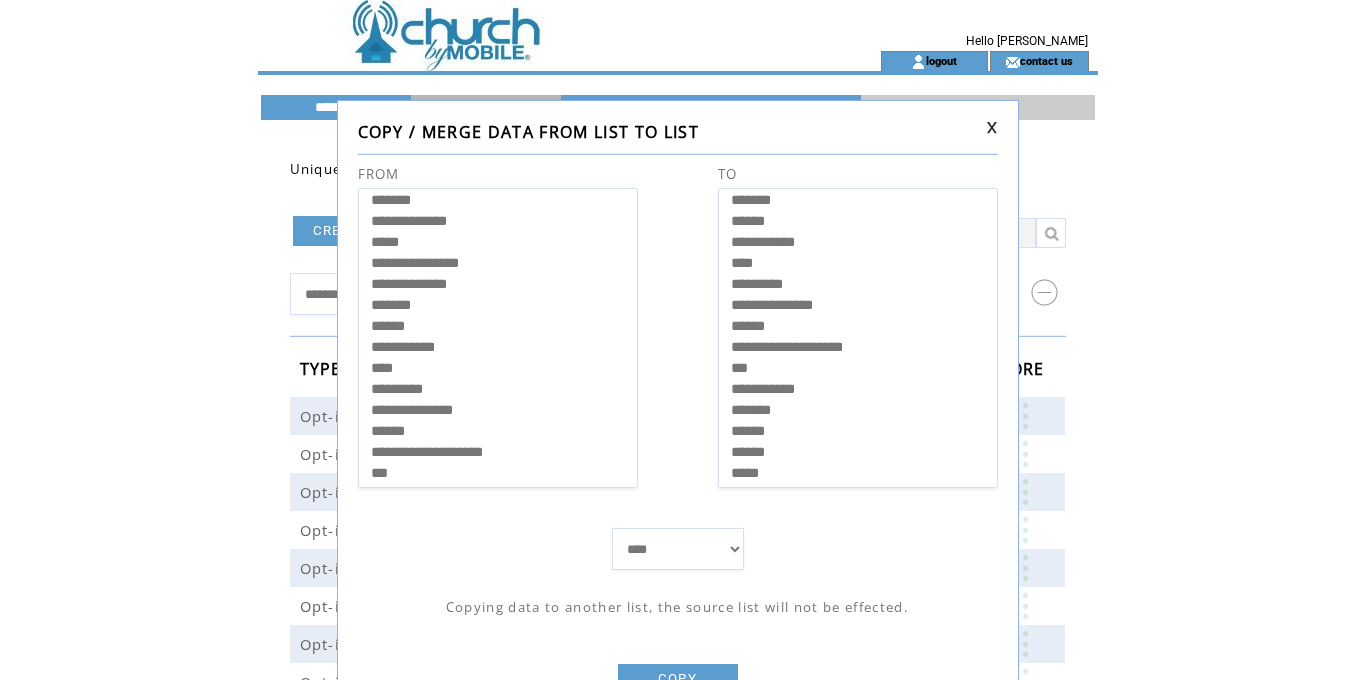 select on "******" 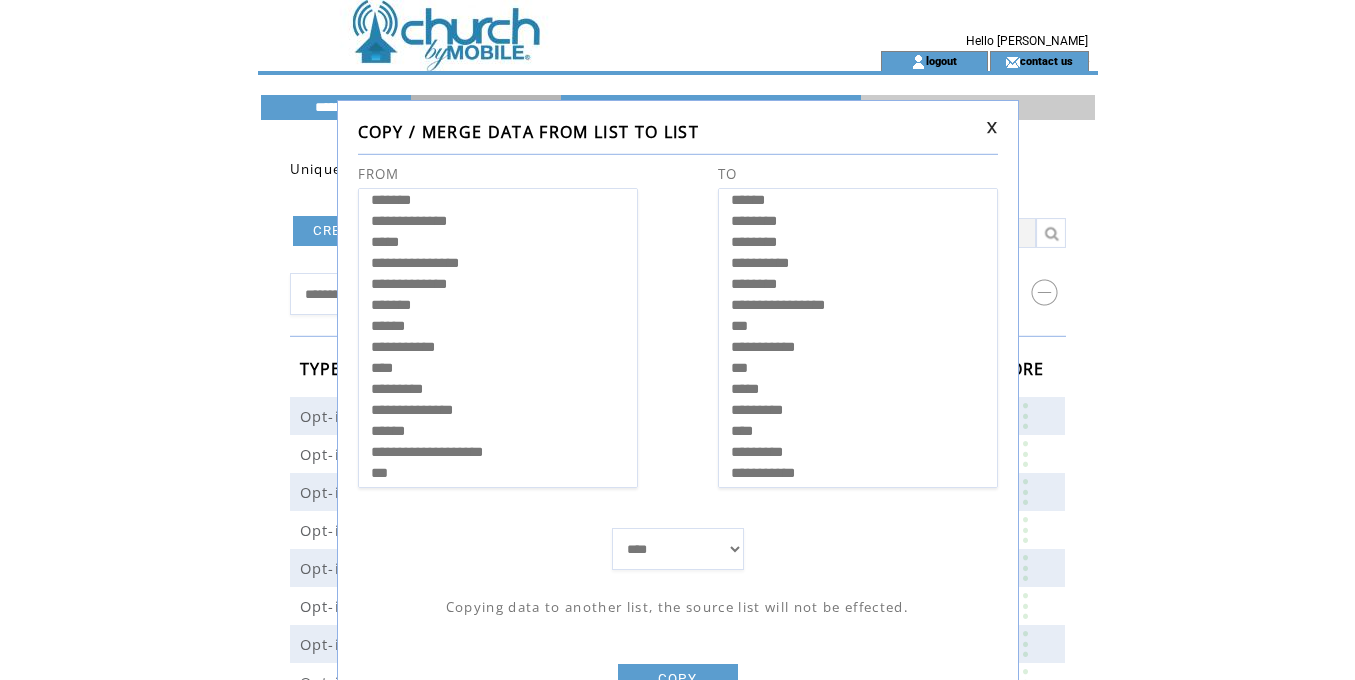 click on "**** *****" at bounding box center (678, 549) 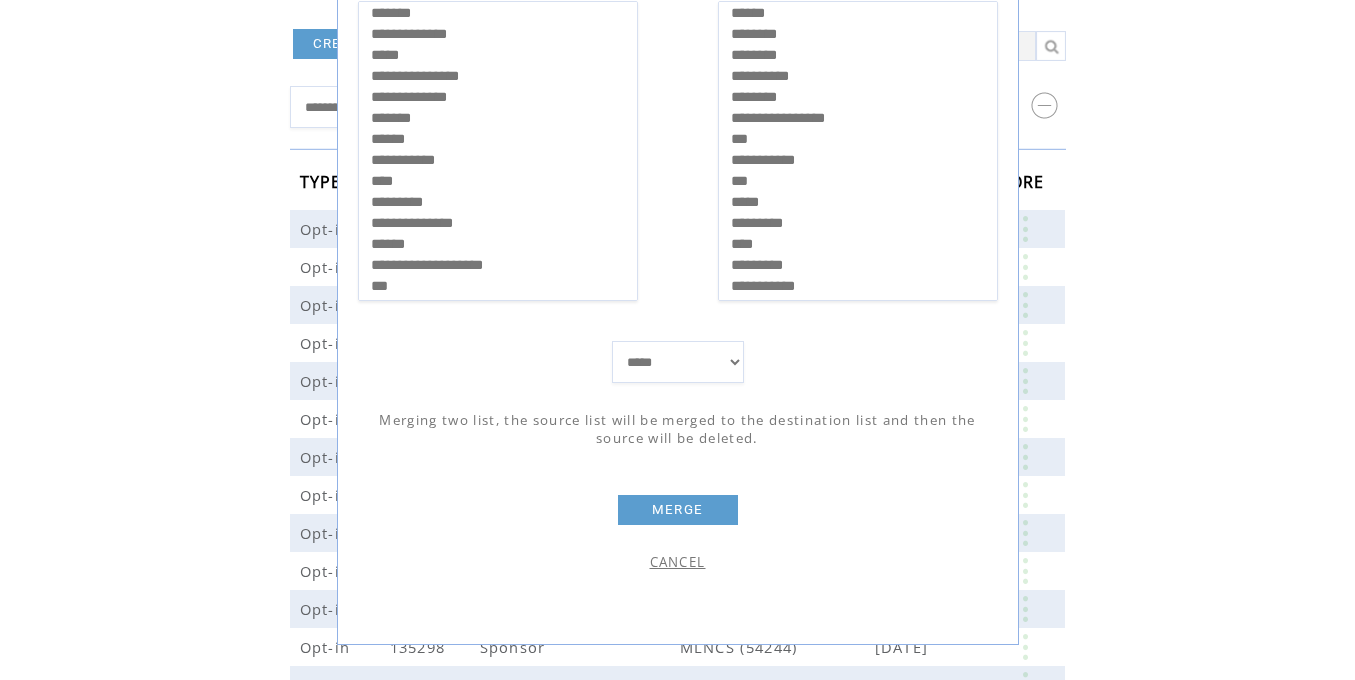 scroll, scrollTop: 250, scrollLeft: 0, axis: vertical 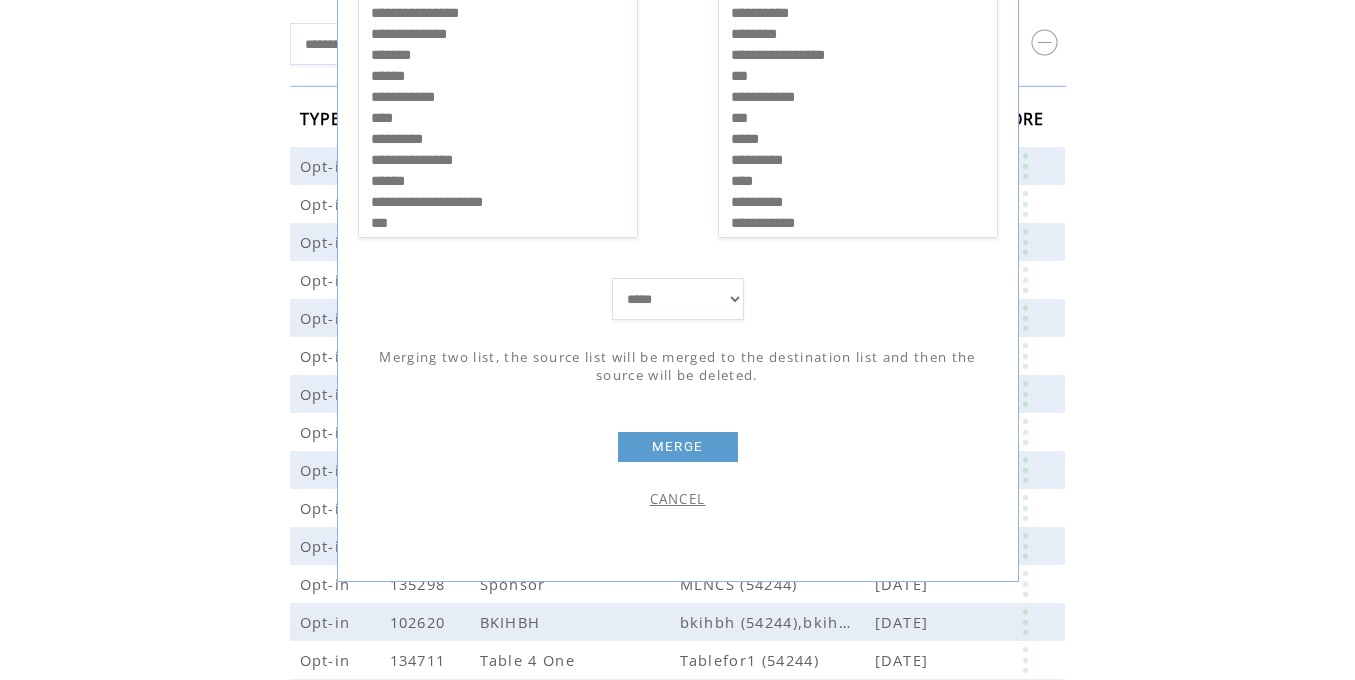 click on "MERGE" at bounding box center (678, 447) 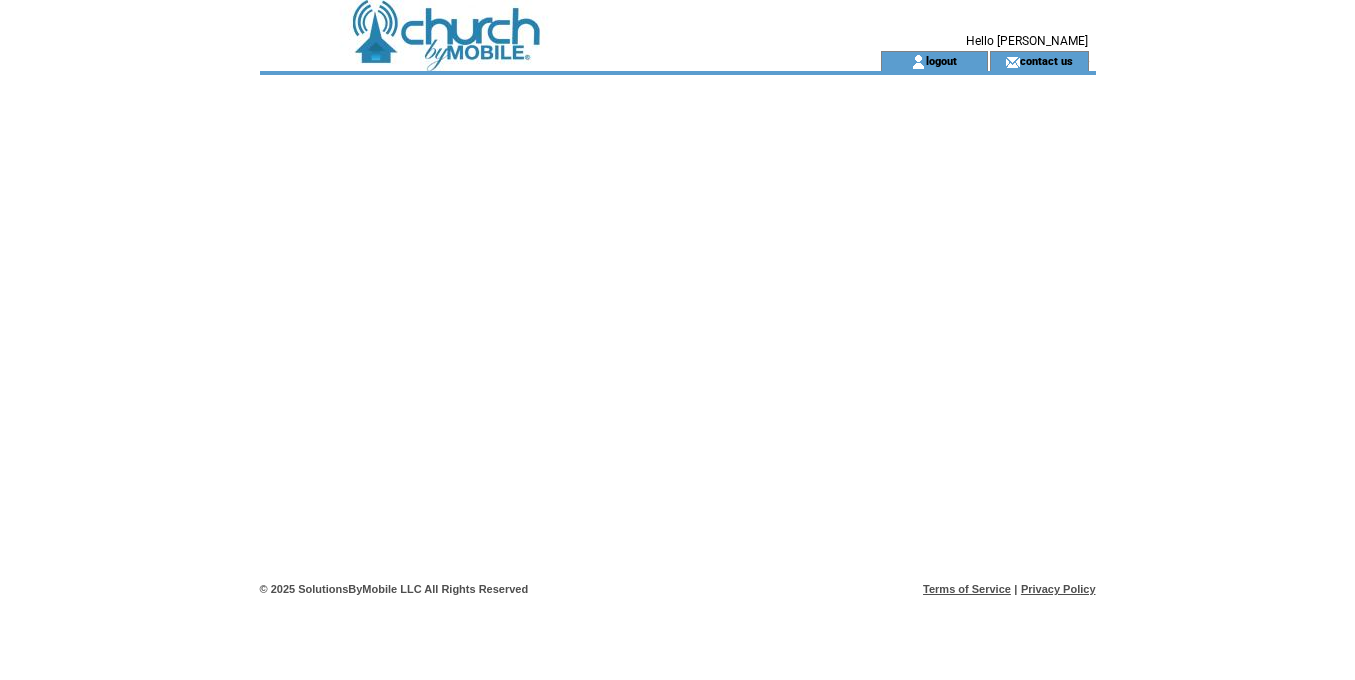 scroll, scrollTop: 0, scrollLeft: 0, axis: both 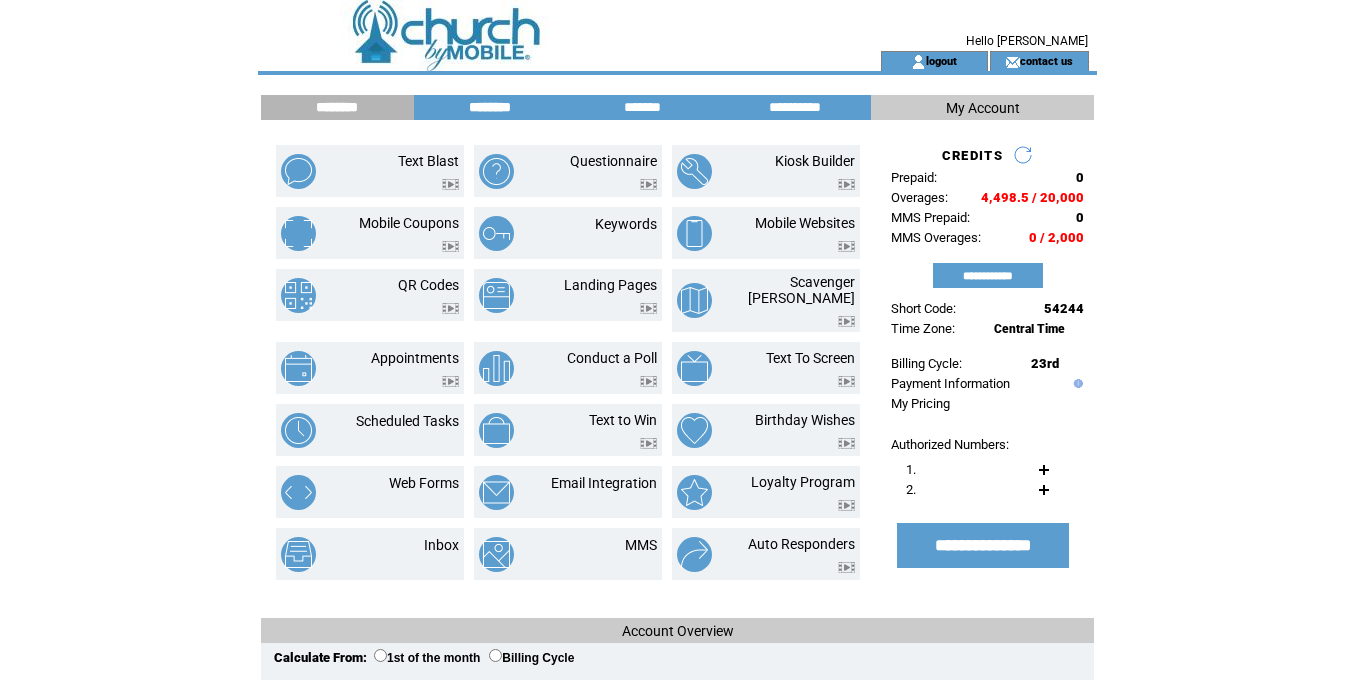 click on "********" at bounding box center [490, 107] 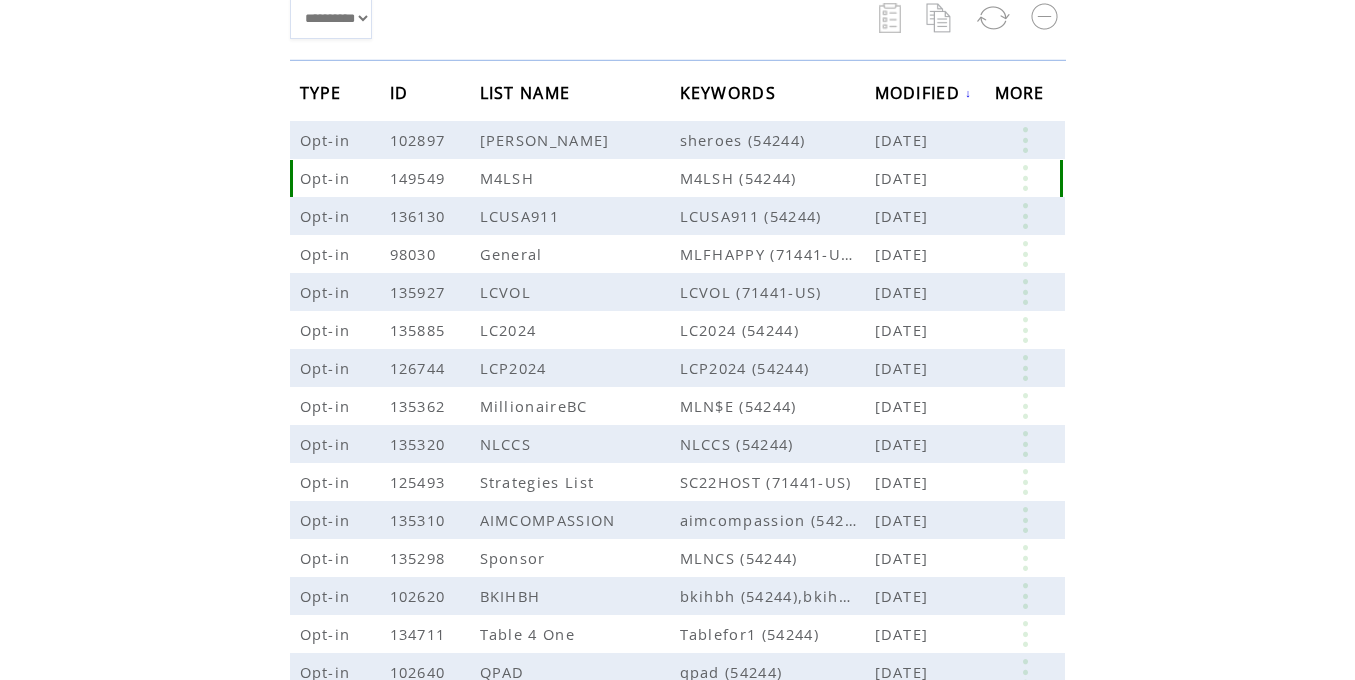scroll, scrollTop: 281, scrollLeft: 0, axis: vertical 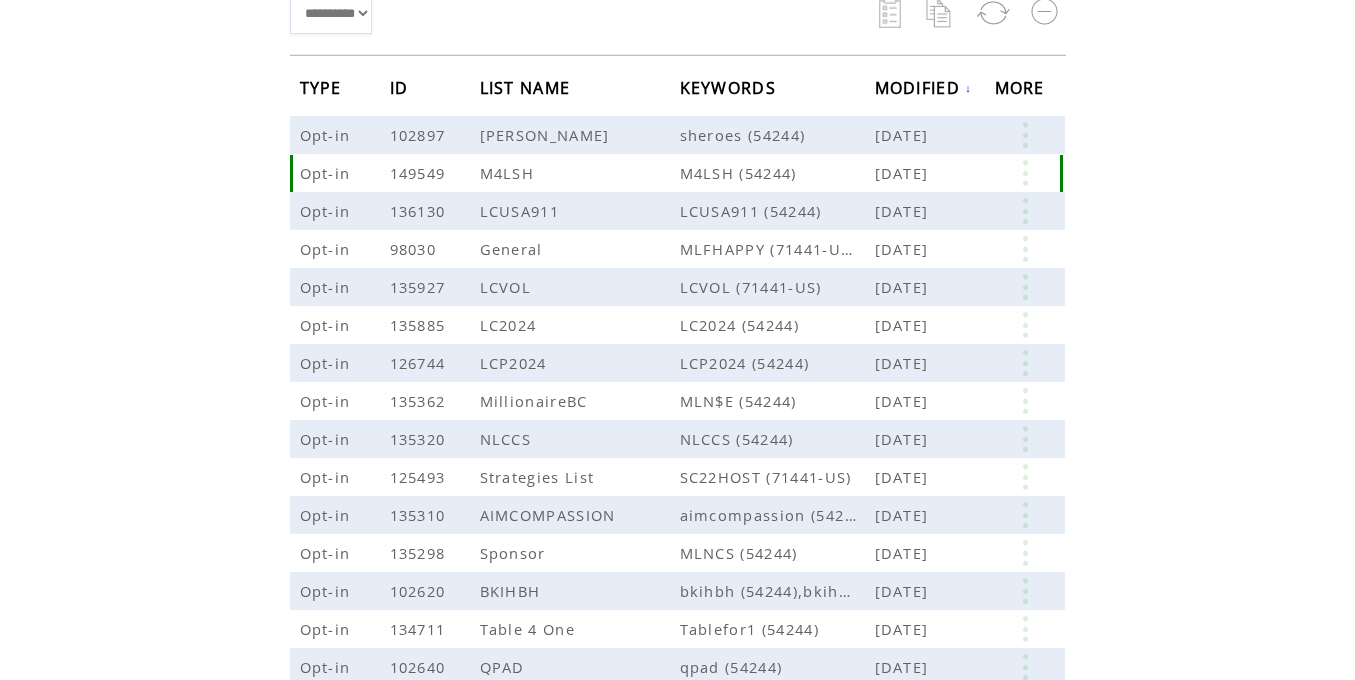 click on "M4LSH" at bounding box center (510, 173) 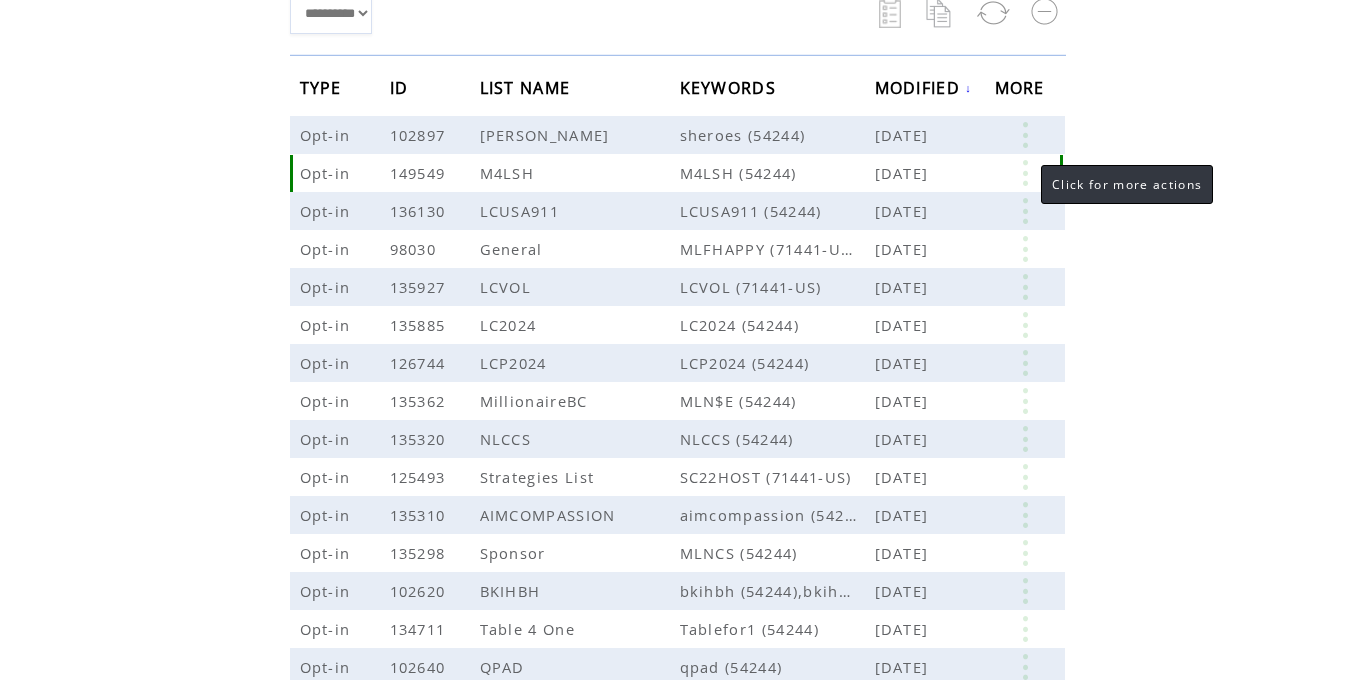 click at bounding box center (1025, 173) 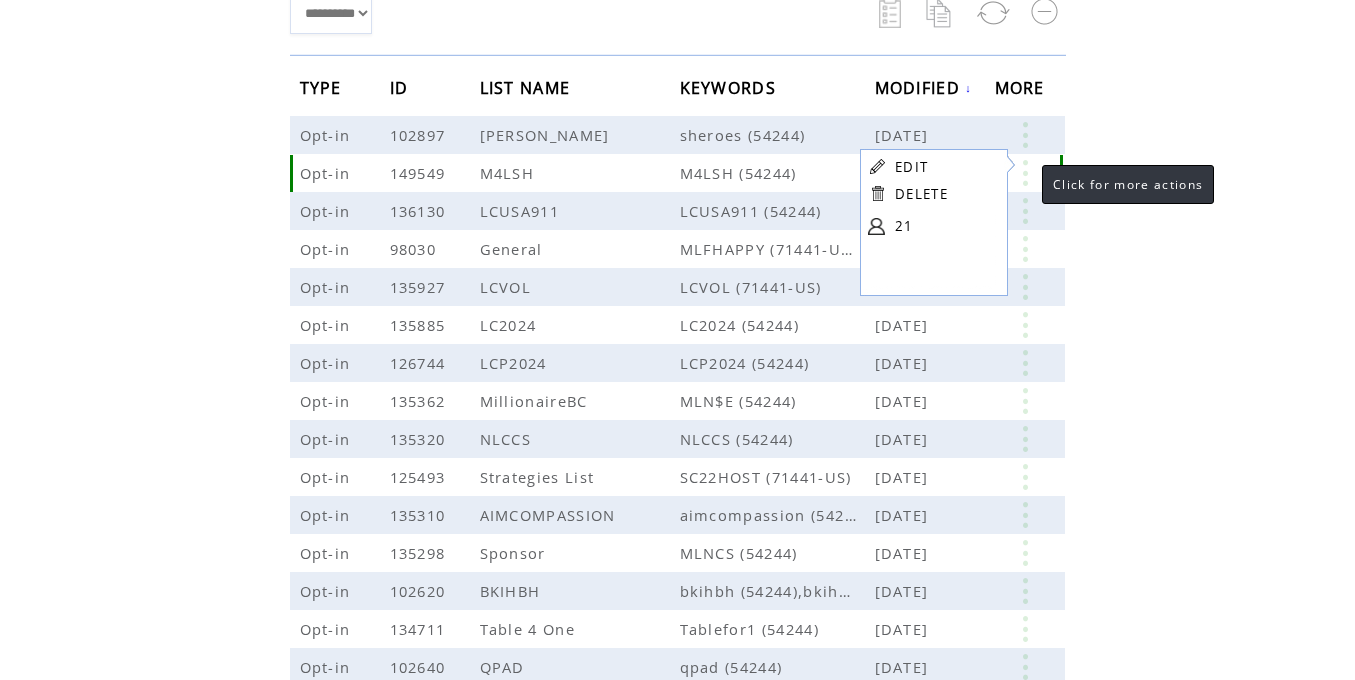 click at bounding box center (1025, 173) 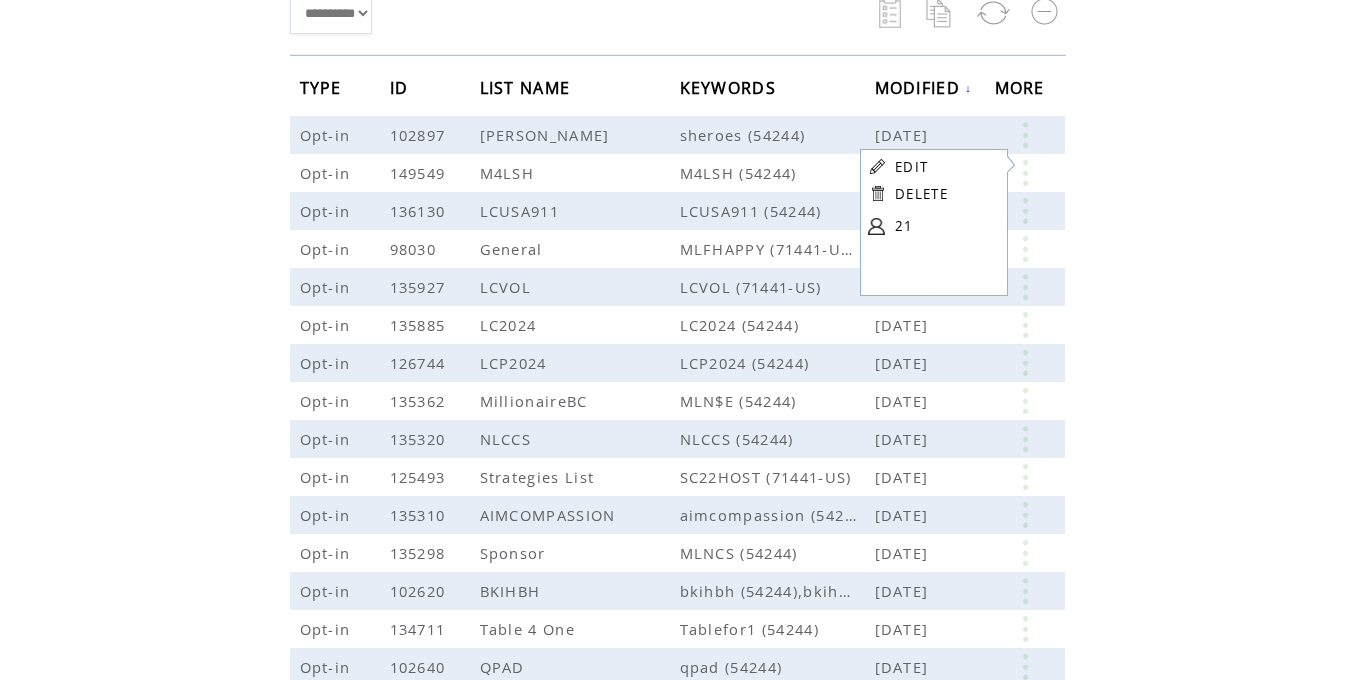 click on "**********" 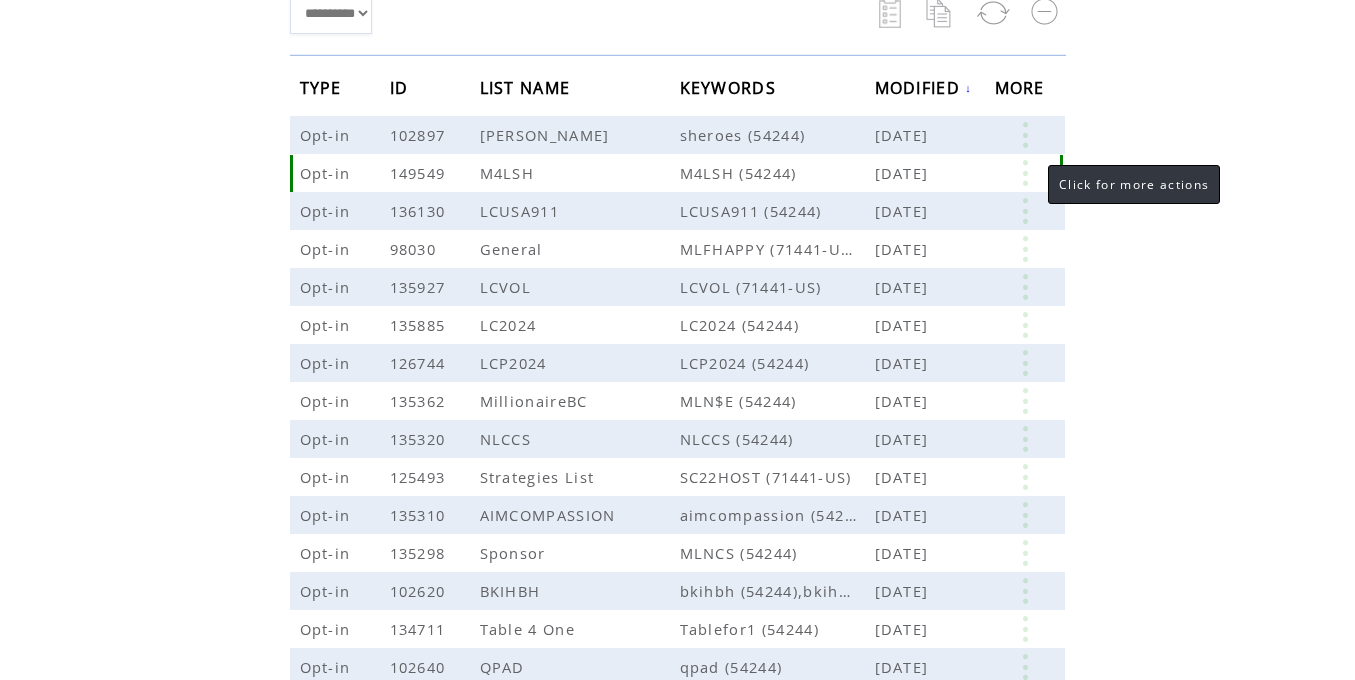 click at bounding box center (1025, 173) 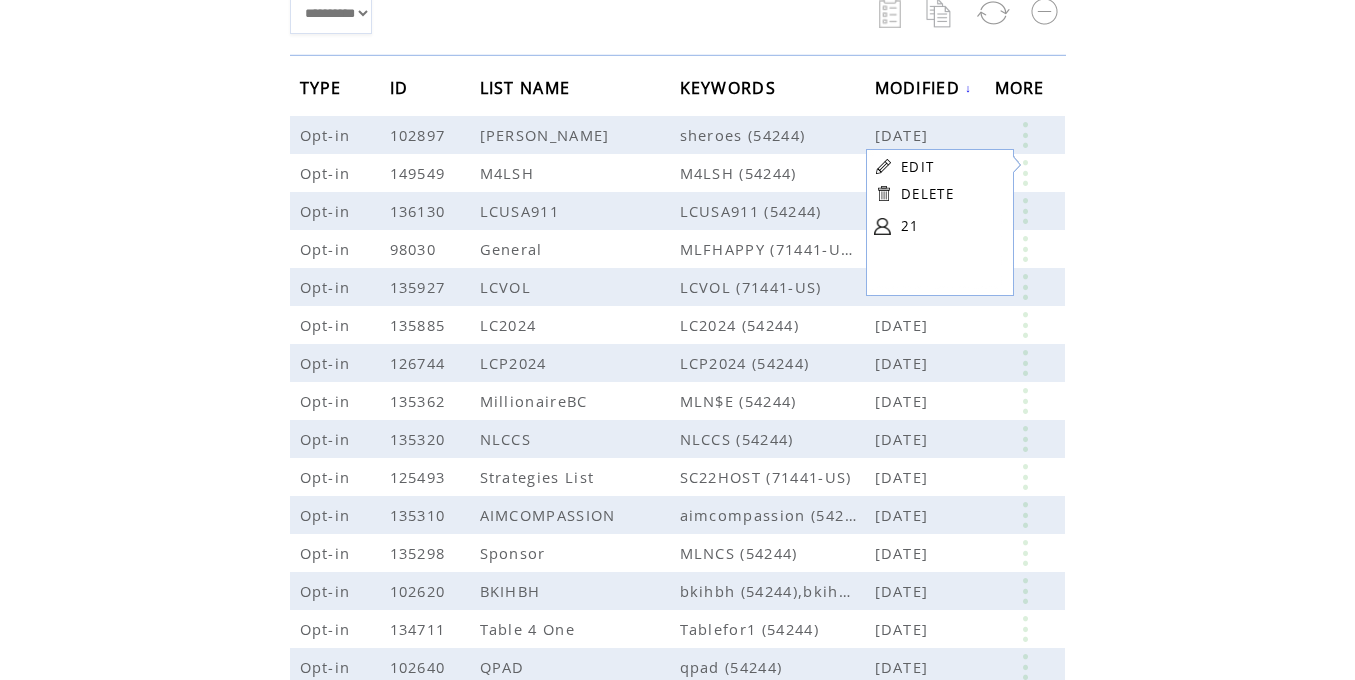 click on "**********" 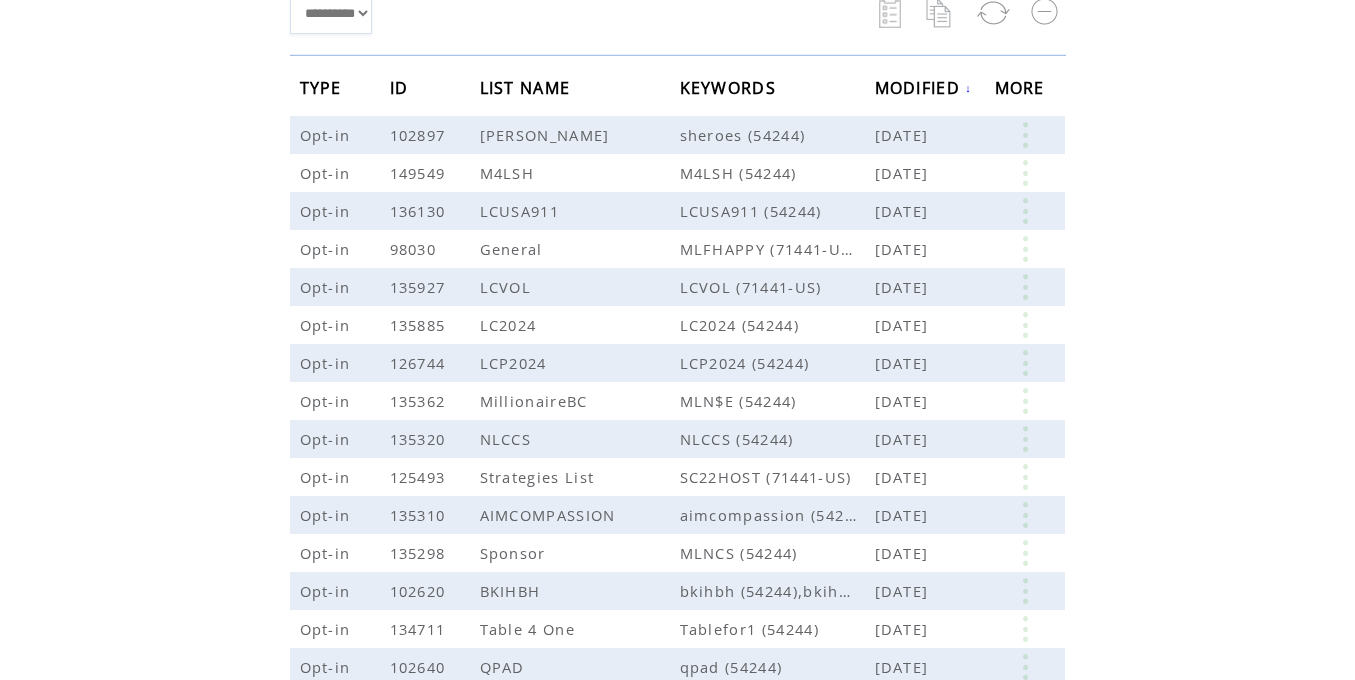 scroll, scrollTop: 0, scrollLeft: 0, axis: both 